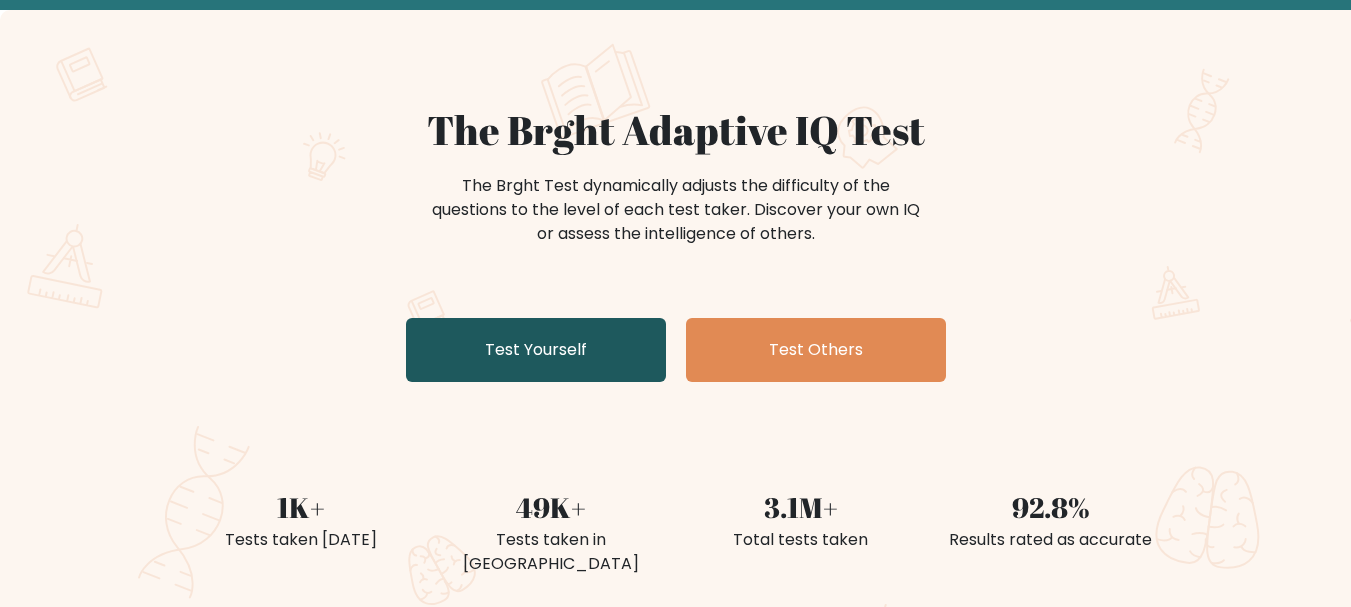 scroll, scrollTop: 0, scrollLeft: 0, axis: both 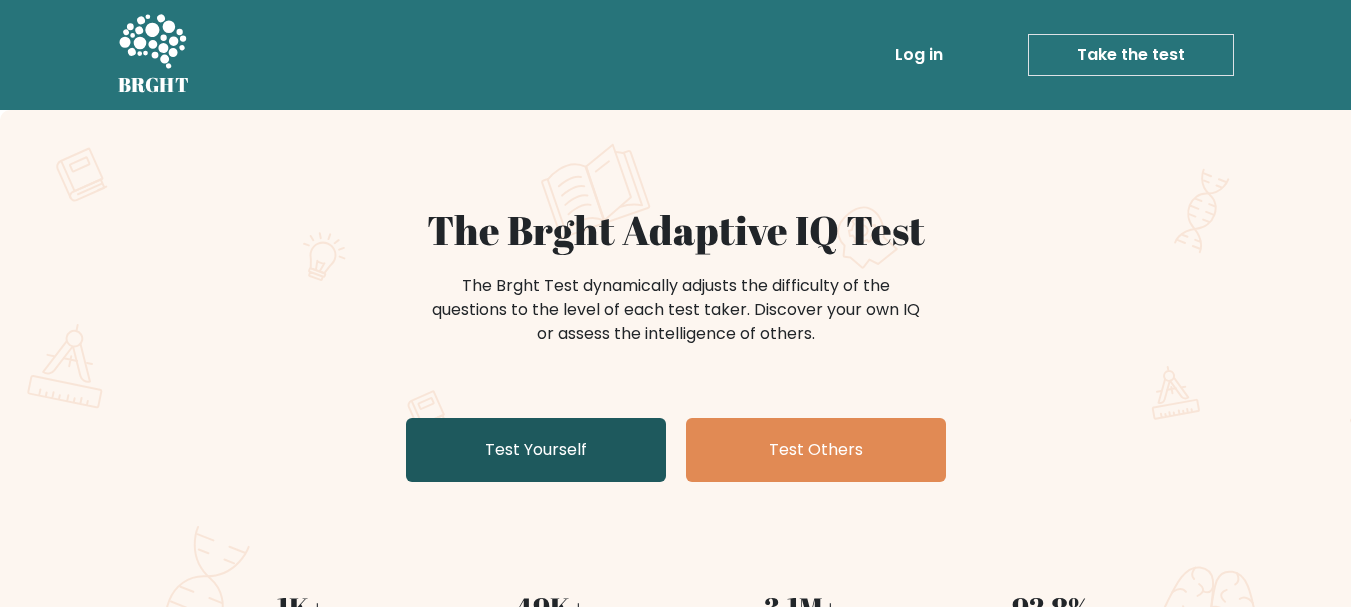 click on "Test Yourself" at bounding box center [536, 450] 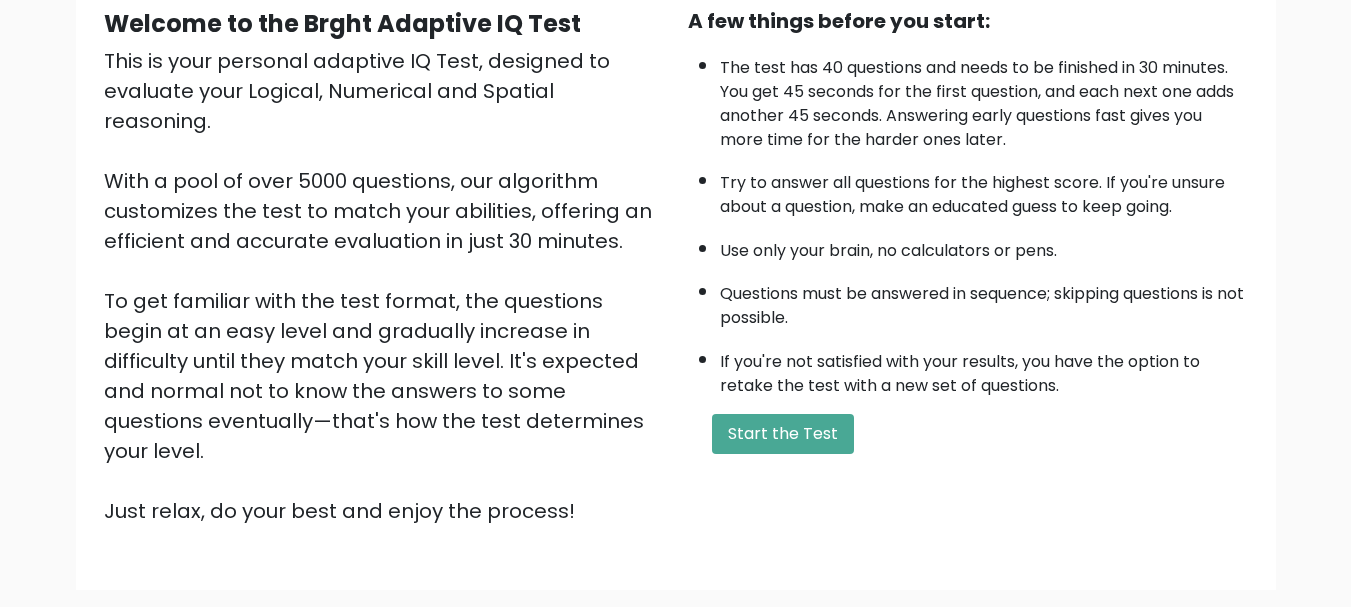 scroll, scrollTop: 309, scrollLeft: 0, axis: vertical 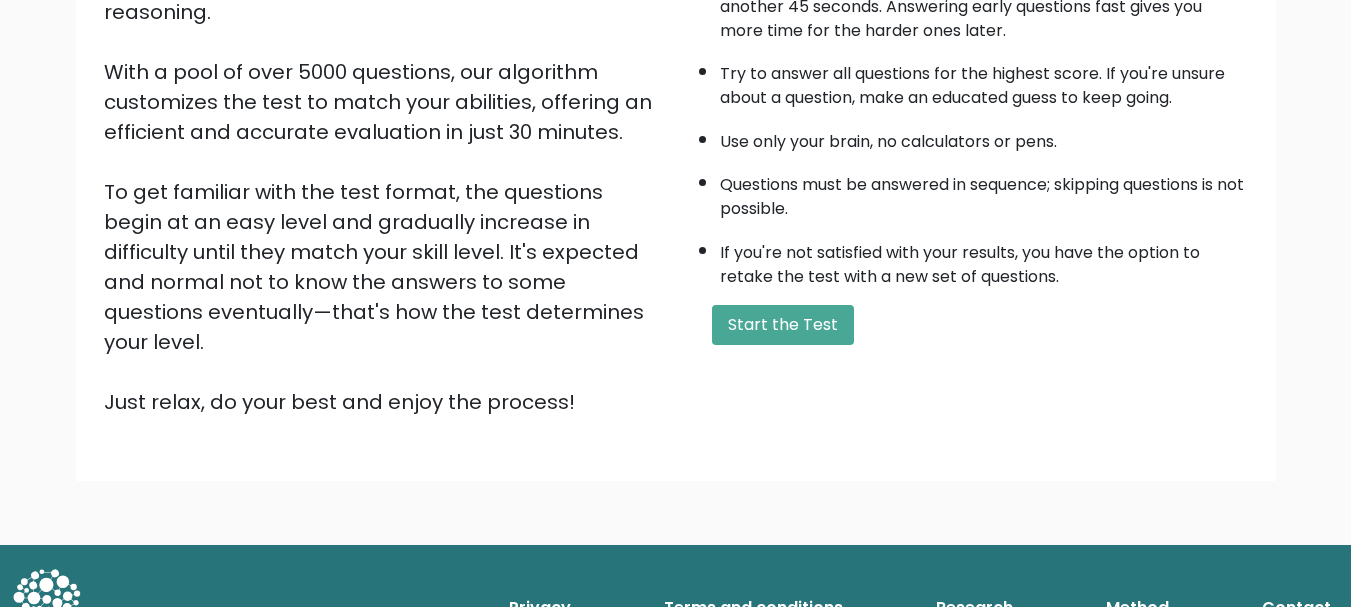 click on "Welcome to the Brght Adaptive IQ Test
This is your personal adaptive IQ Test, designed to evaluate your Logical, Numerical and Spatial reasoning.
With a pool of over 5000 questions, our algorithm customizes the test to match your abilities, offering an efficient and accurate evaluation in just 30 minutes.
To get familiar with the test format, the questions begin at an easy level and gradually increase in difficulty until they match your skill level. It's expected and normal not to know the answers to some questions eventually—that's how the test determines your level.
Just relax, do your best and enjoy the process!" at bounding box center (384, 157) 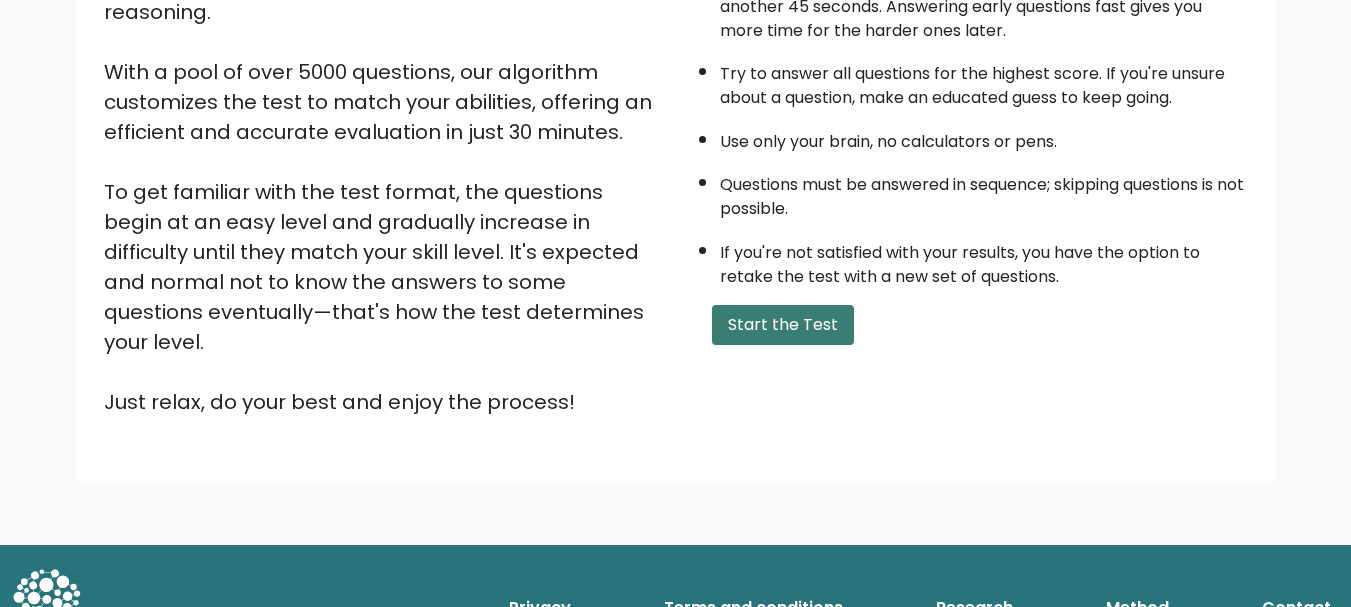 click on "Start the Test" at bounding box center [783, 325] 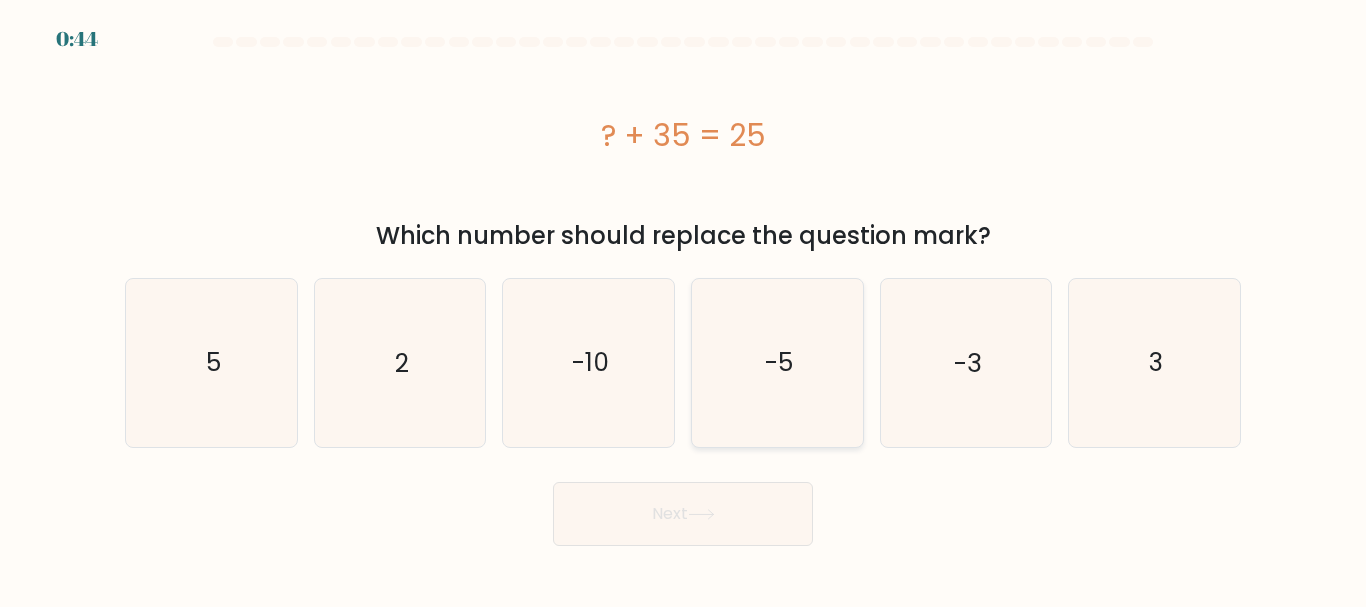 scroll, scrollTop: 0, scrollLeft: 0, axis: both 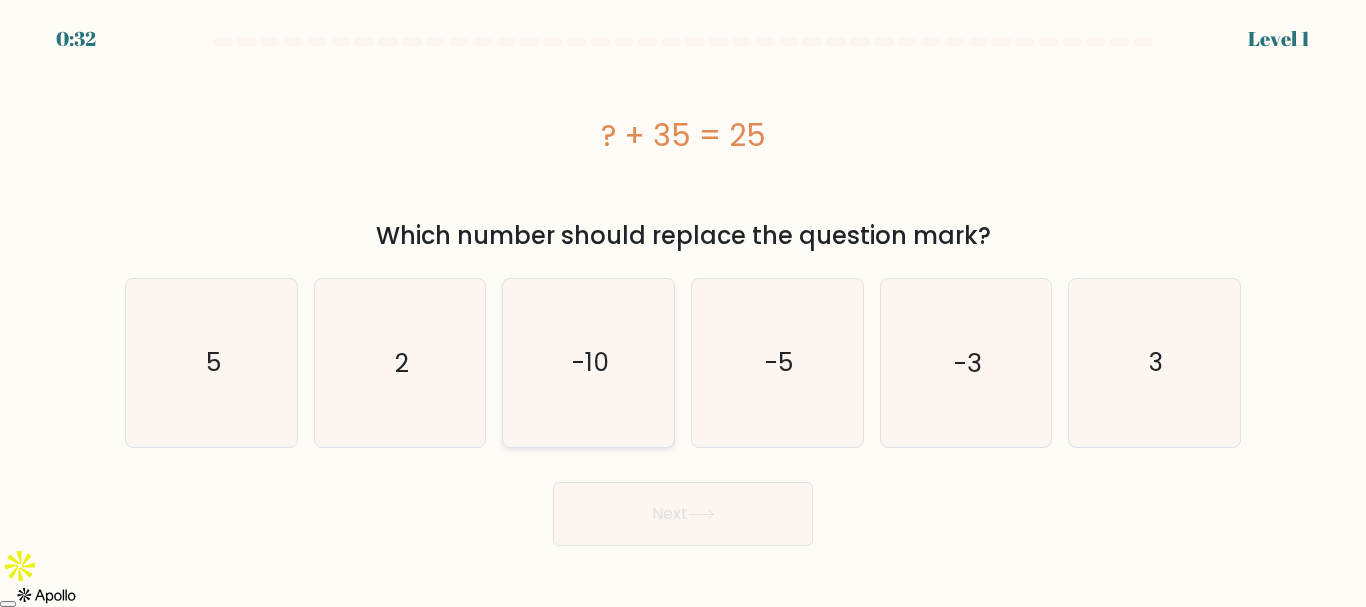 click on "-10" 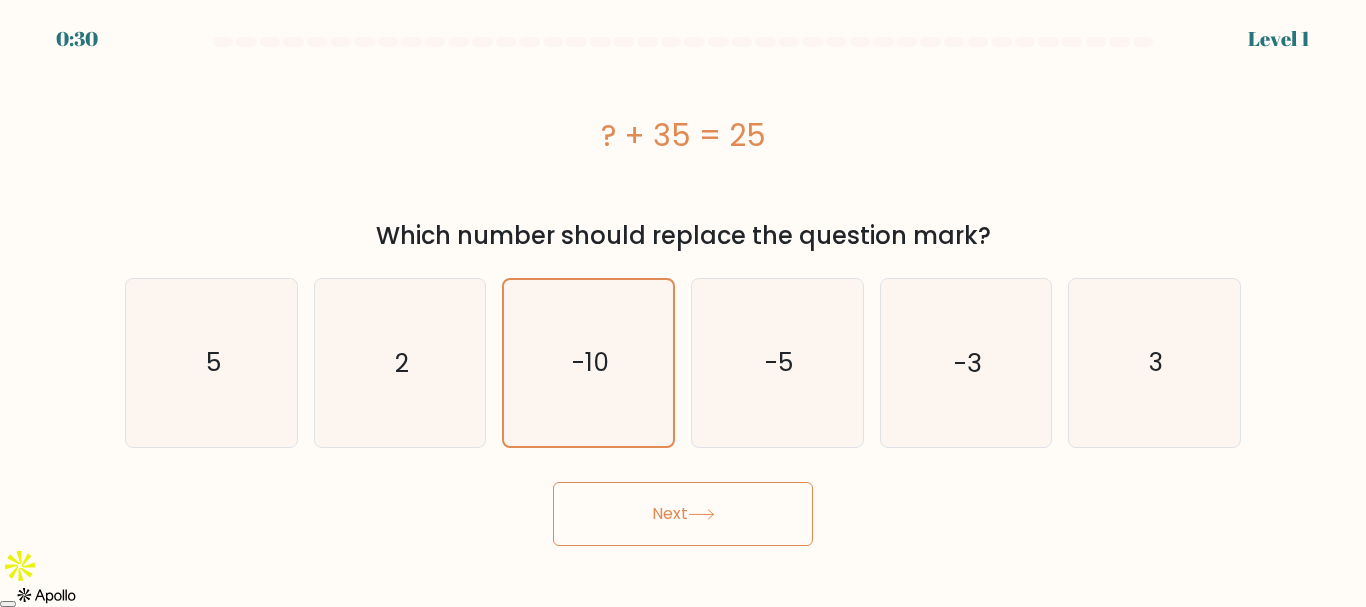 click on "Next" at bounding box center (683, 514) 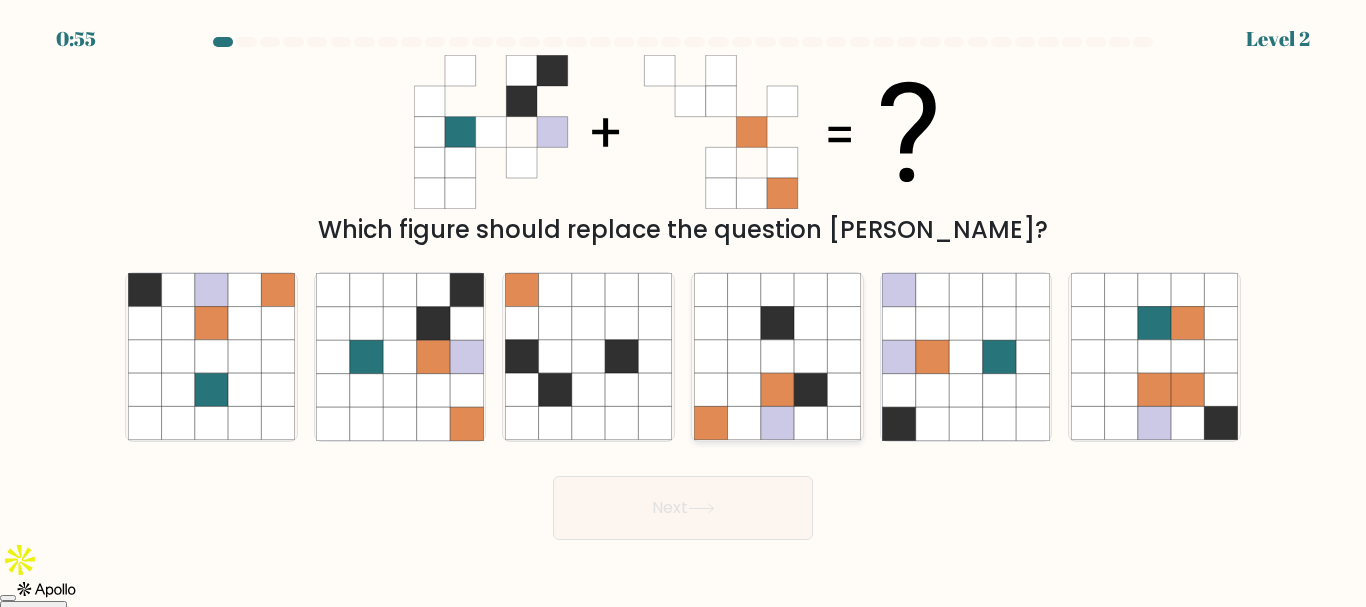 click 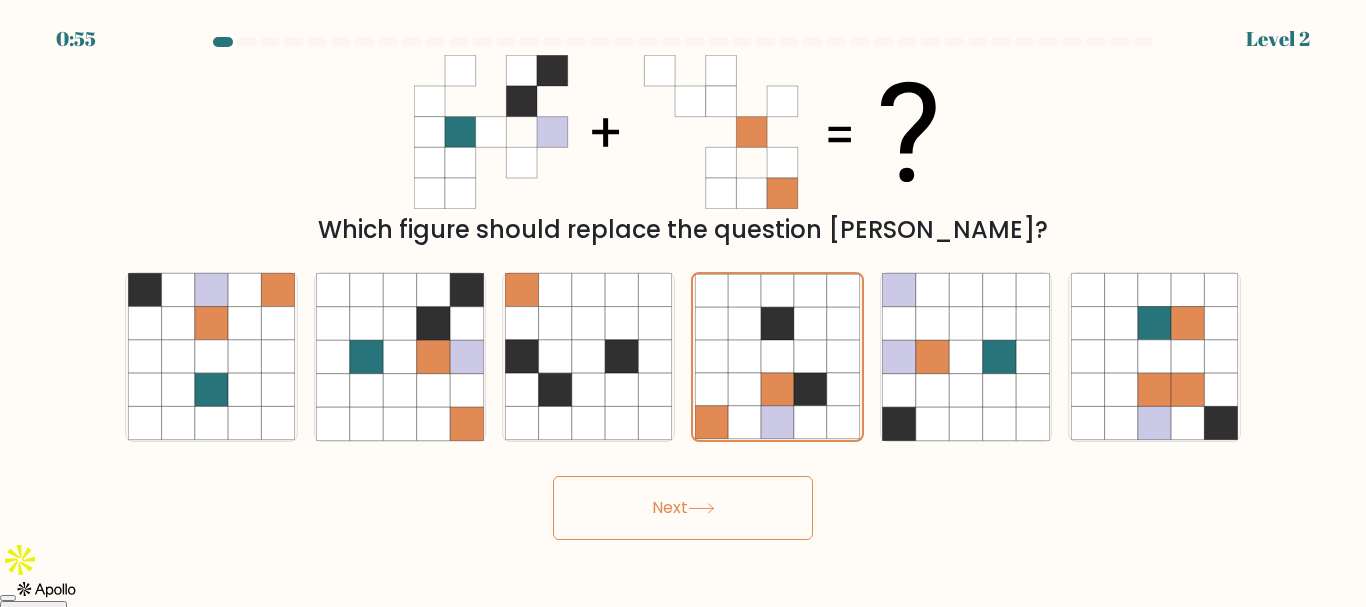 click on "Next" at bounding box center (683, 508) 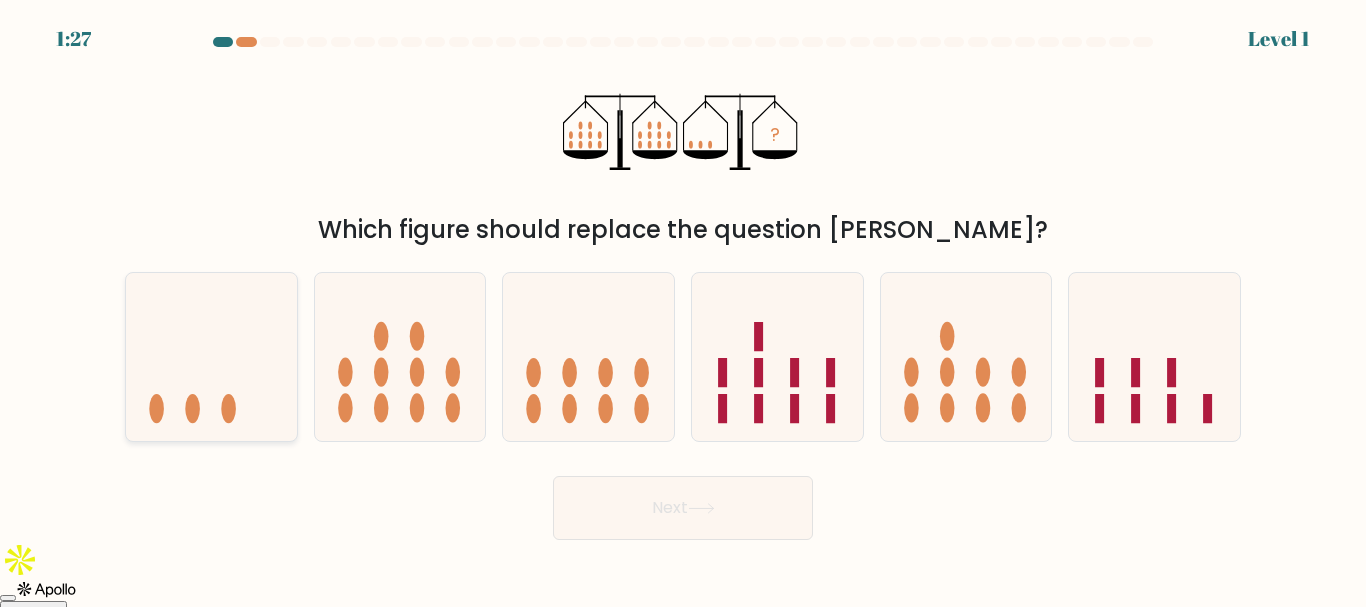 click 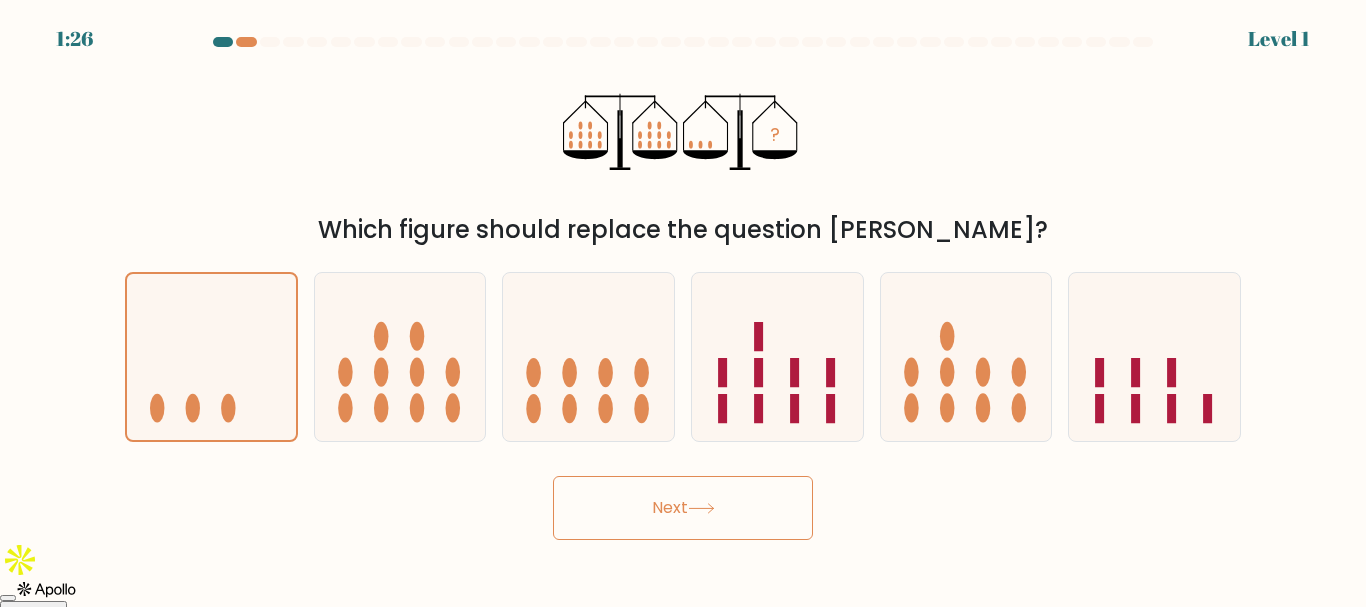 click on "Next" at bounding box center [683, 508] 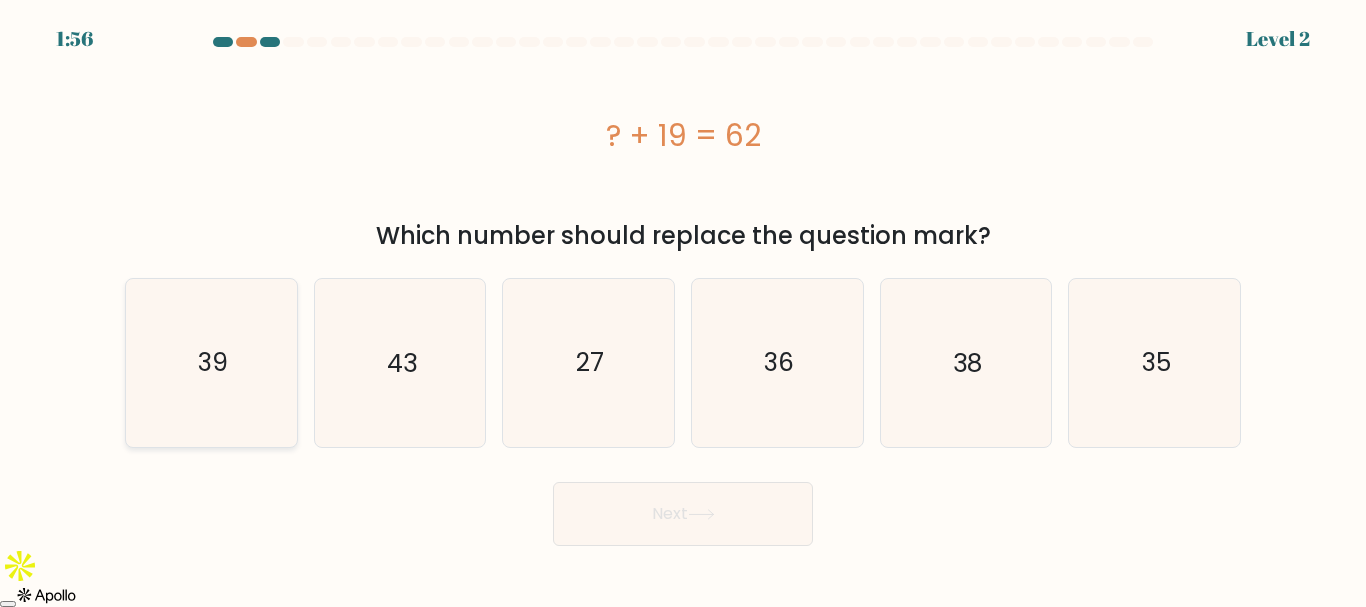 click on "39" 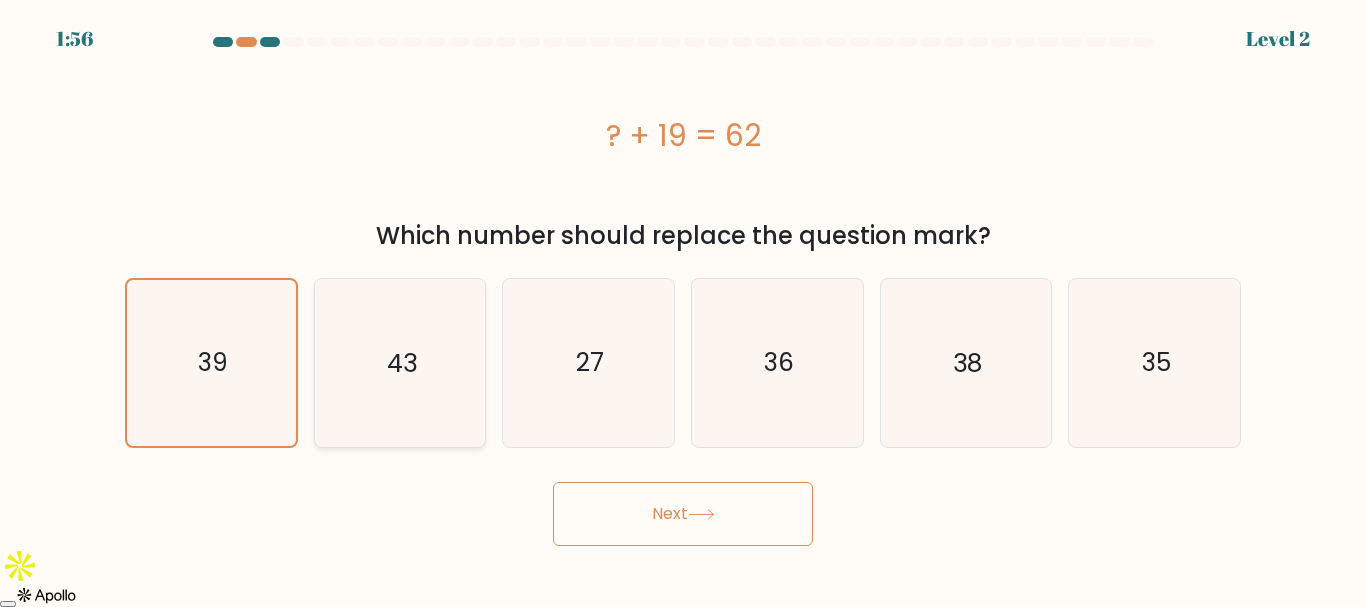click on "43" 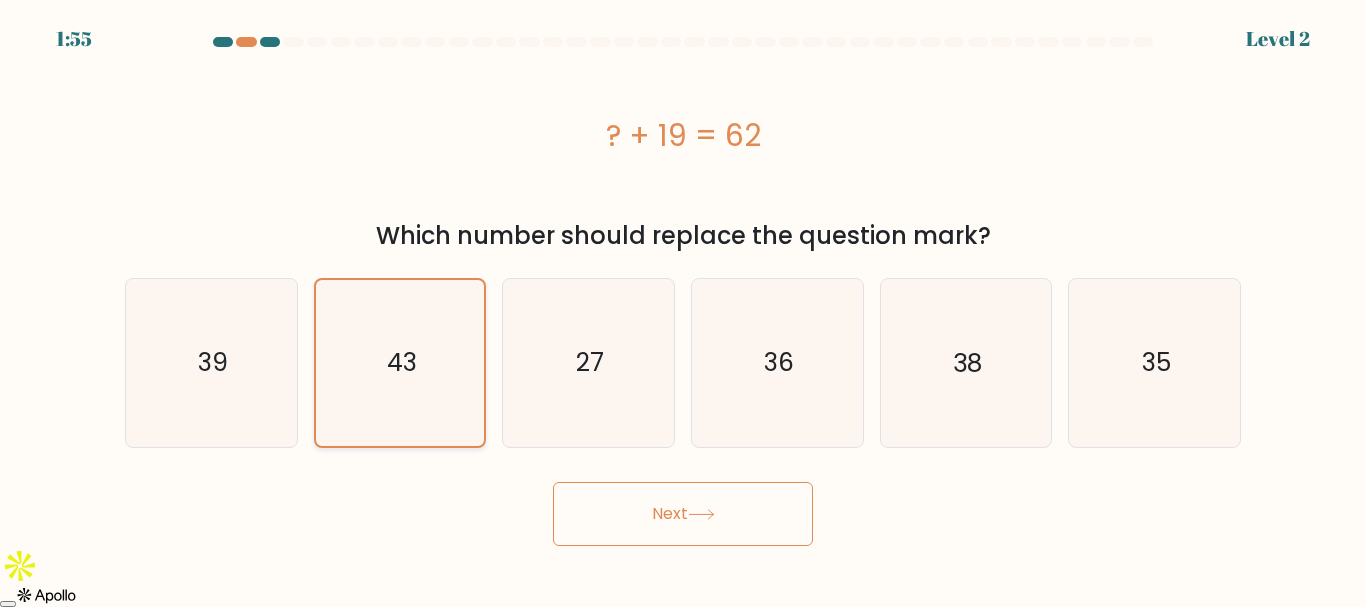 click on "43" 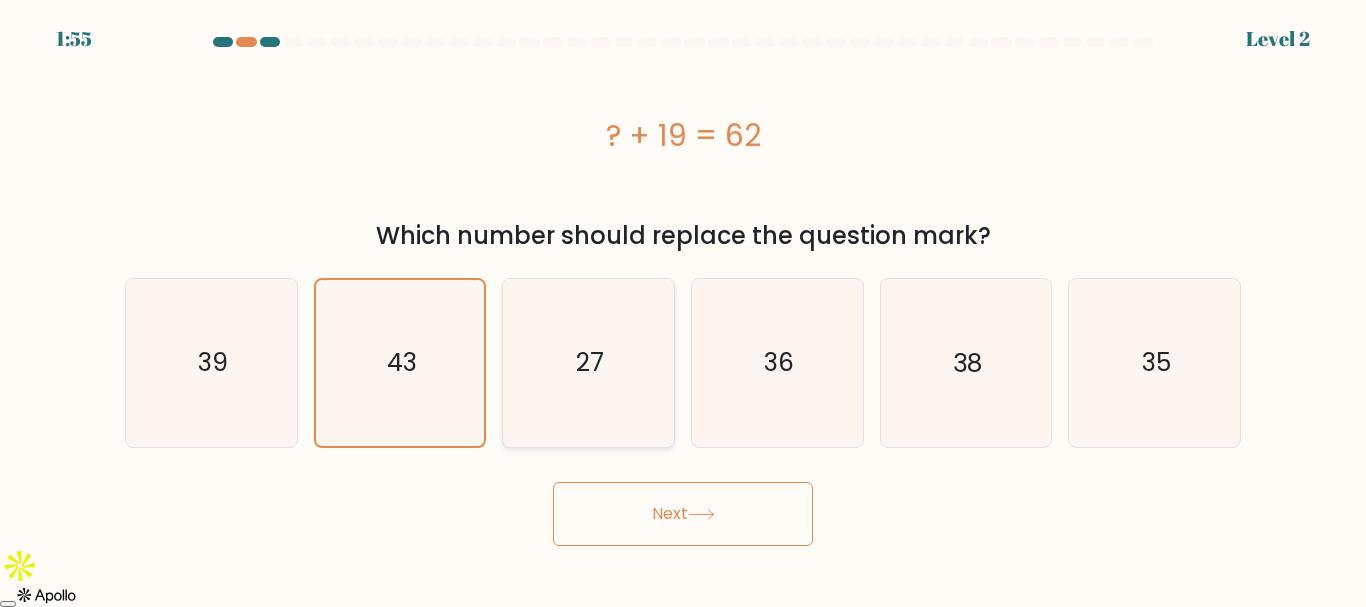 drag, startPoint x: 571, startPoint y: 360, endPoint x: 644, endPoint y: 365, distance: 73.171036 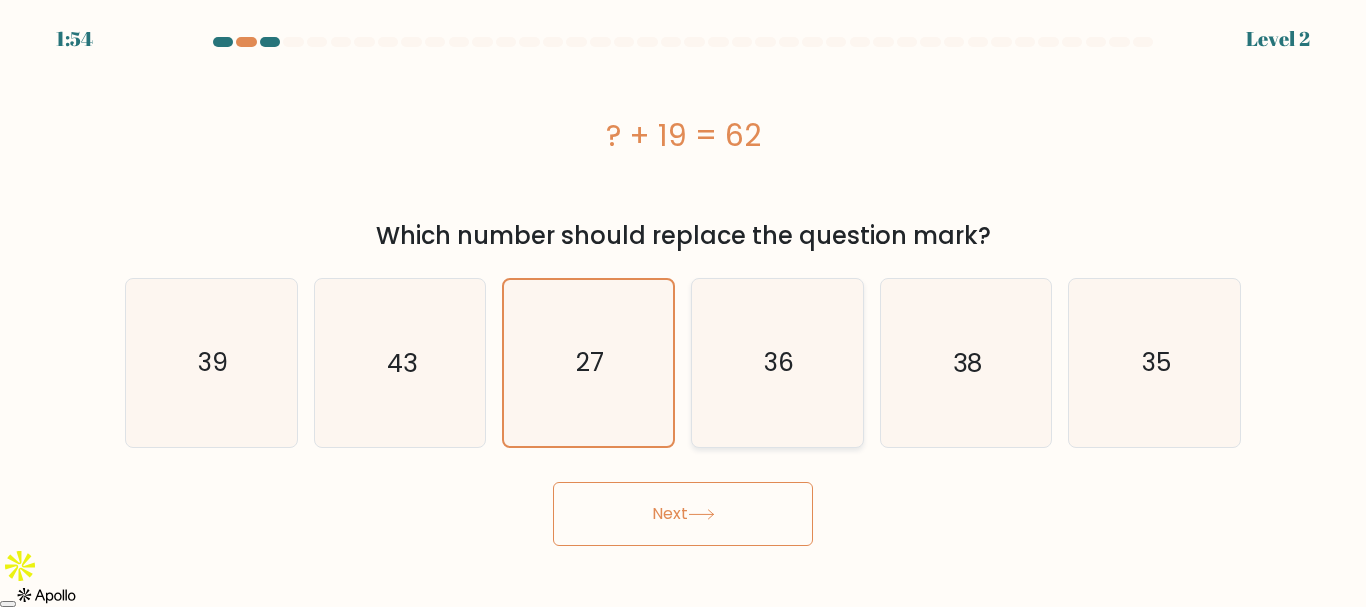 click on "36" 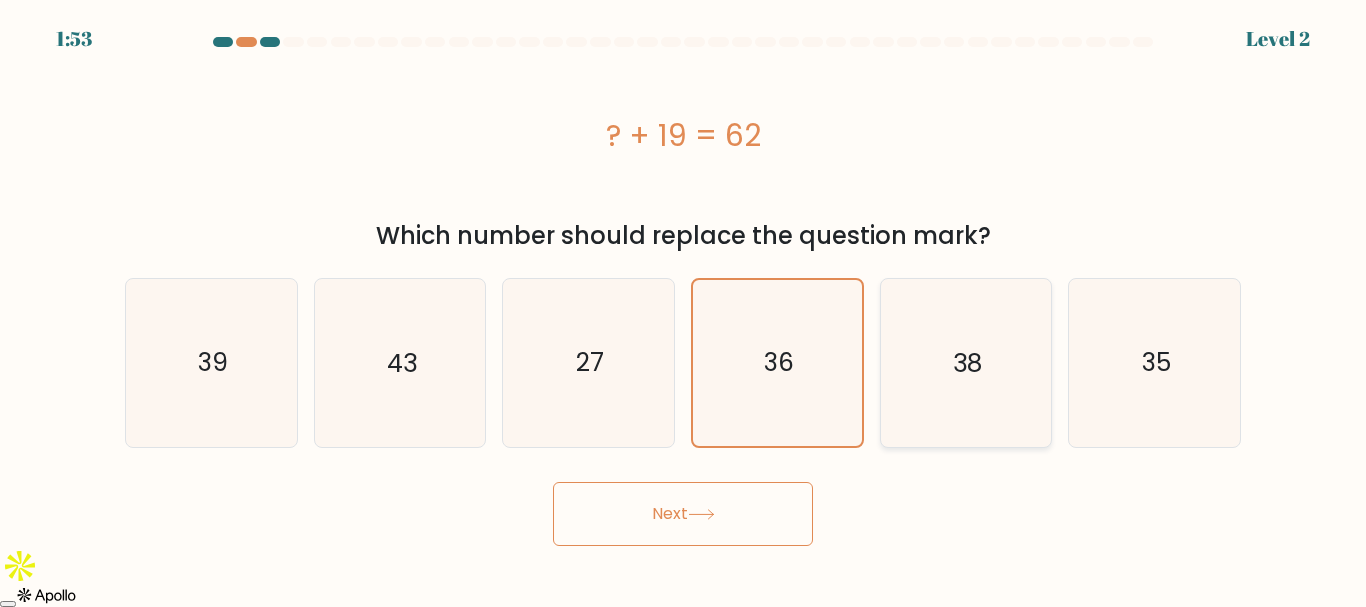 click on "38" 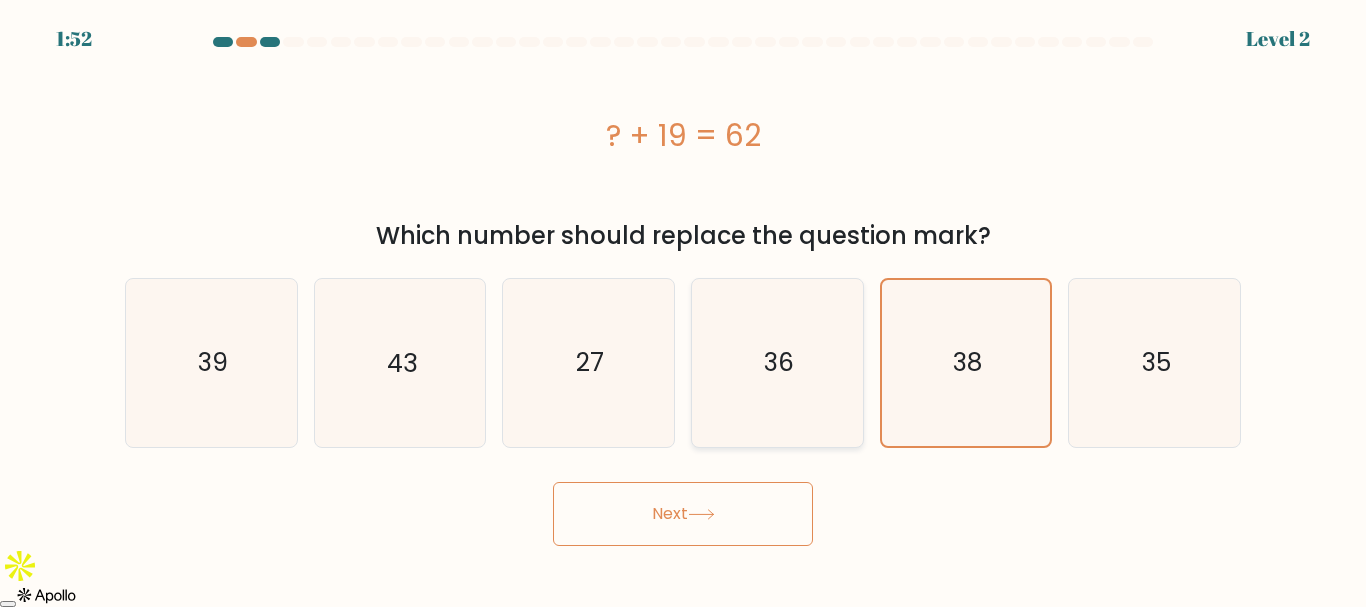 click on "36" 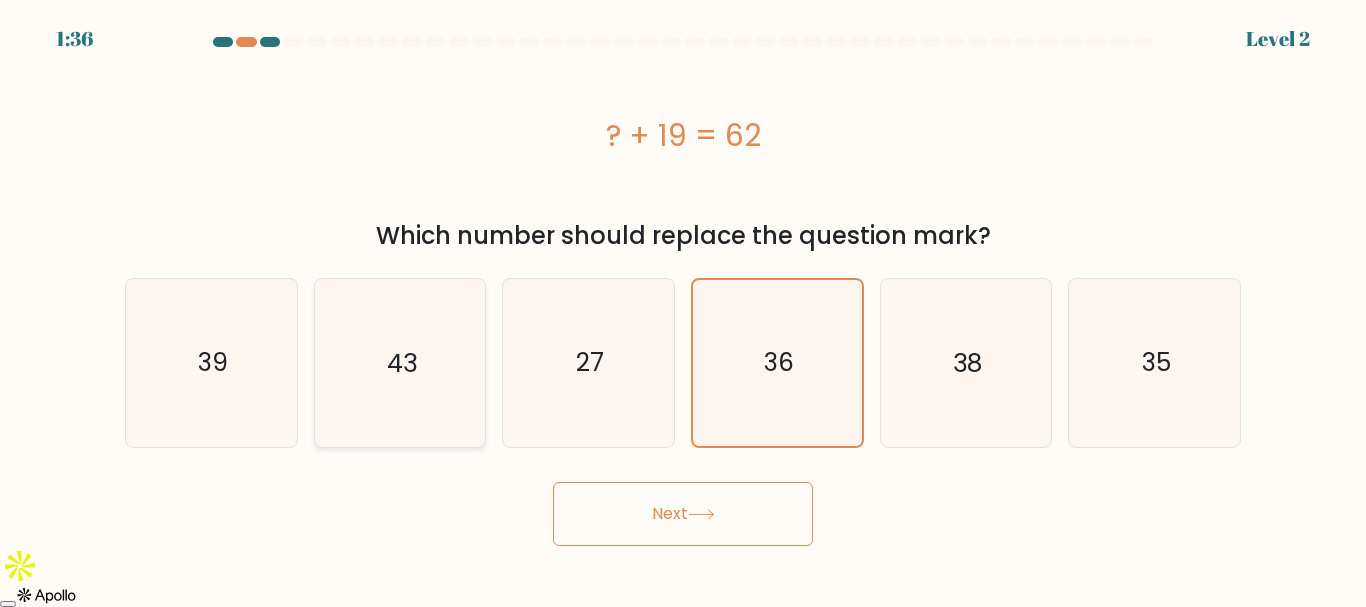 click on "43" 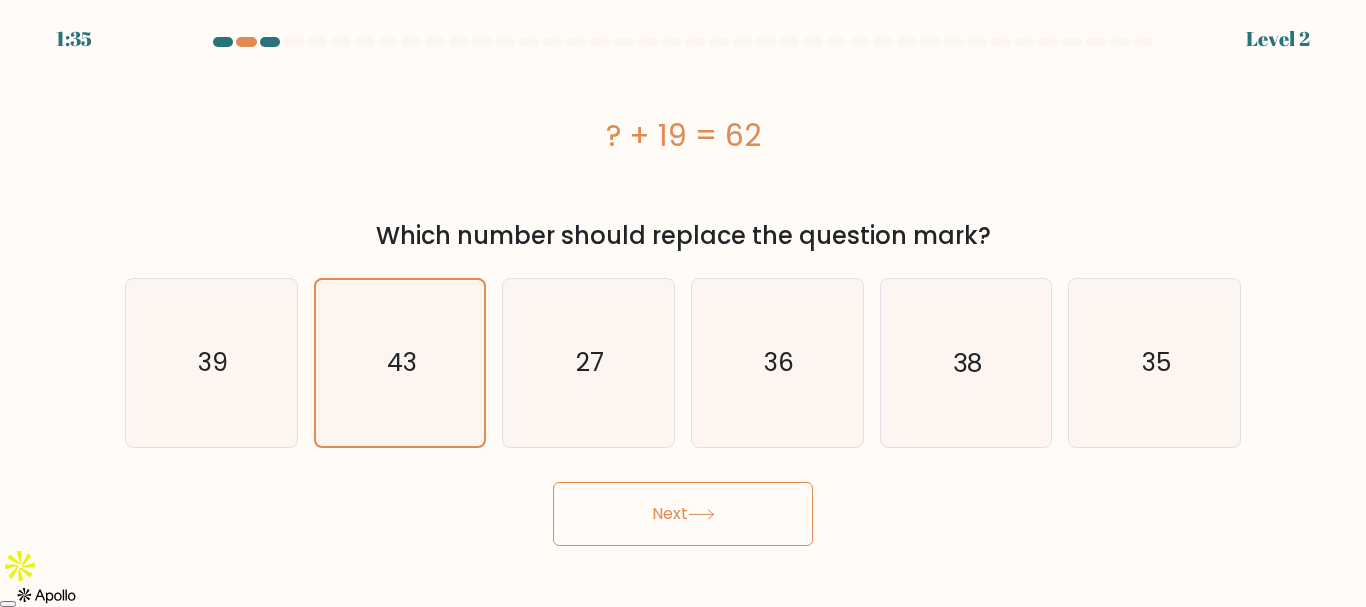click on "Next" at bounding box center (683, 514) 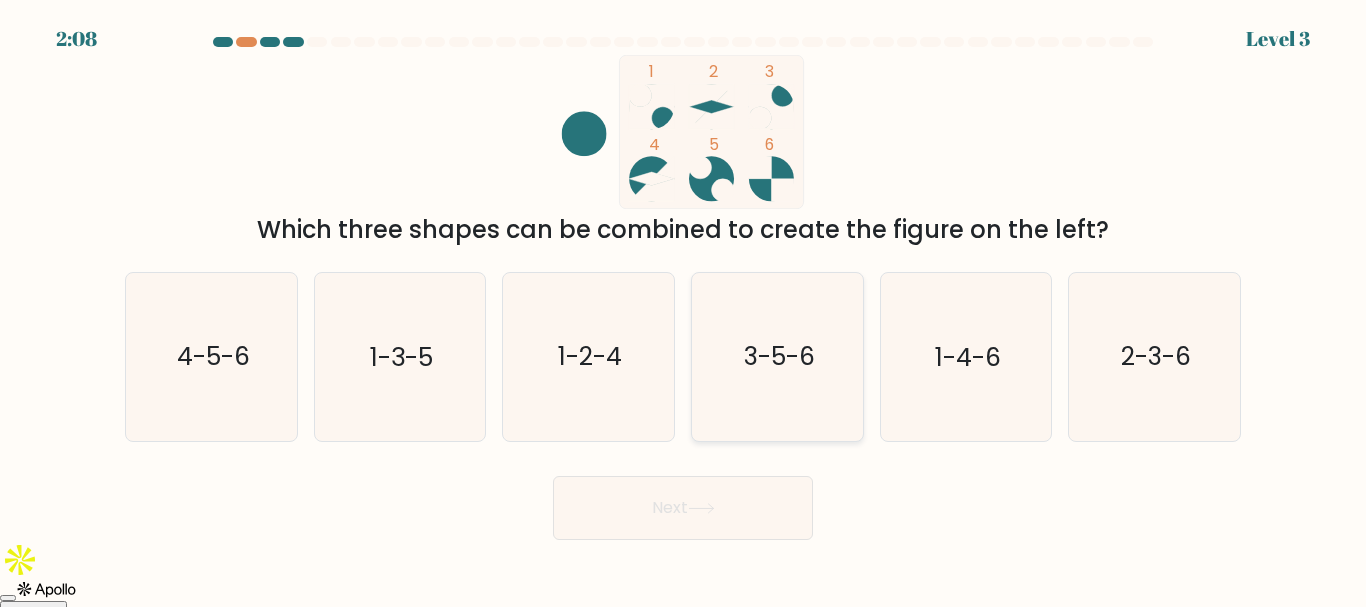 click on "3-5-6" 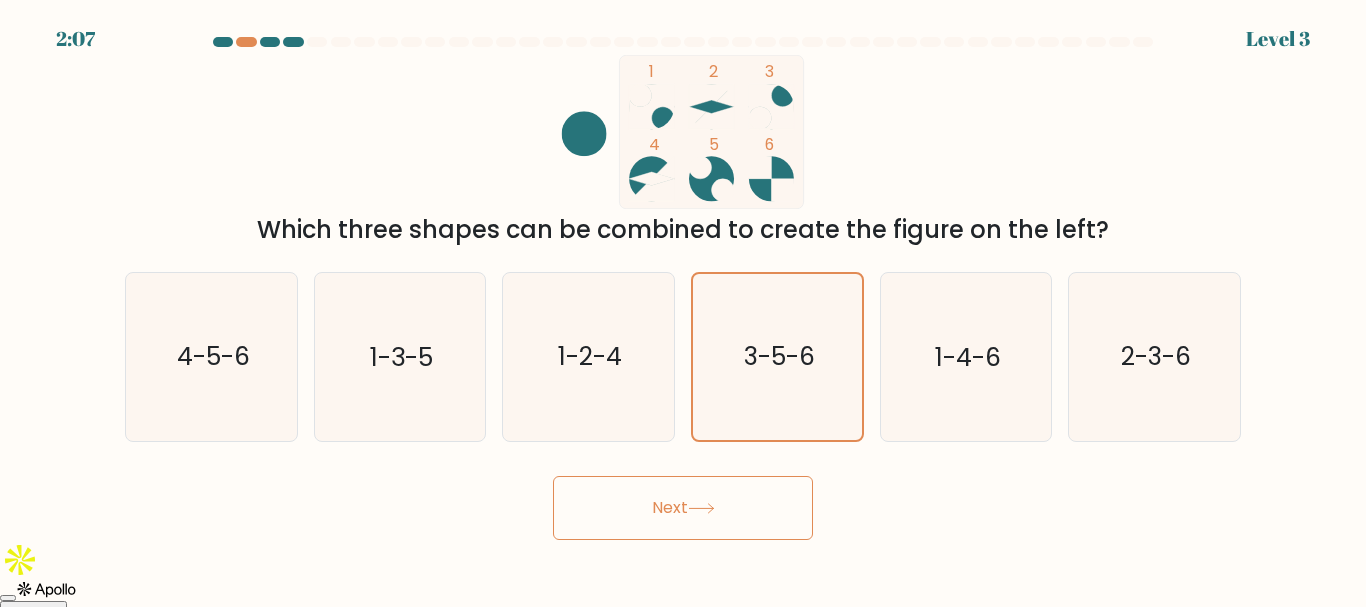 click on "Next" at bounding box center (683, 508) 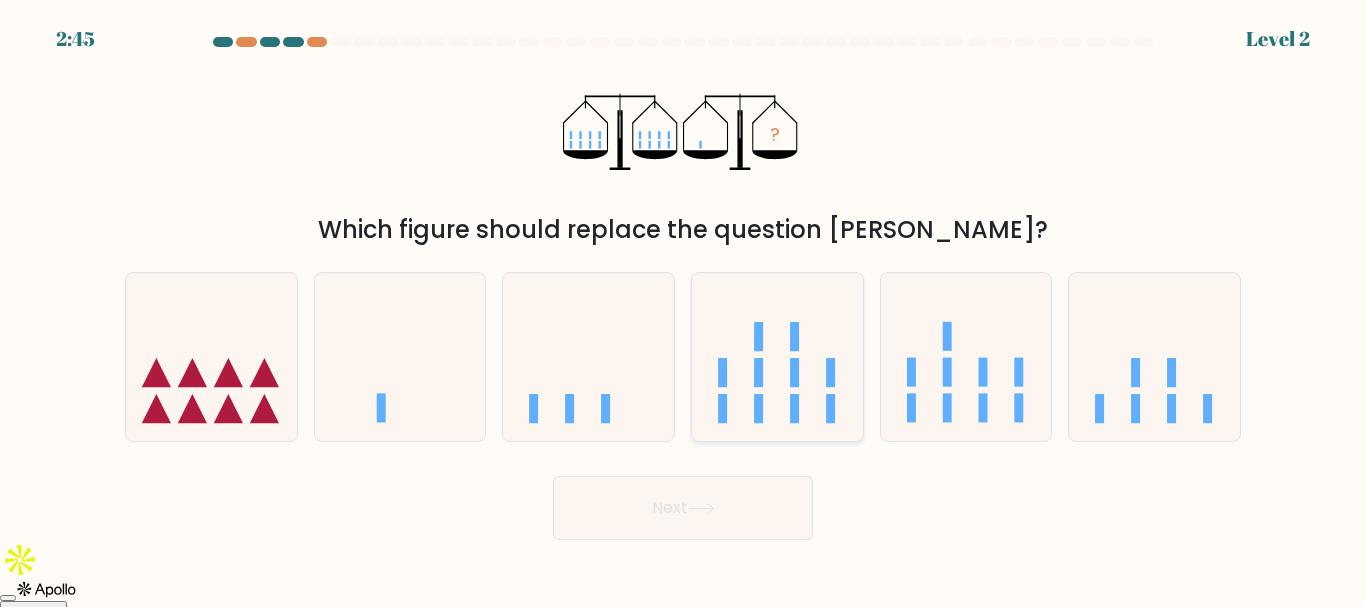 click 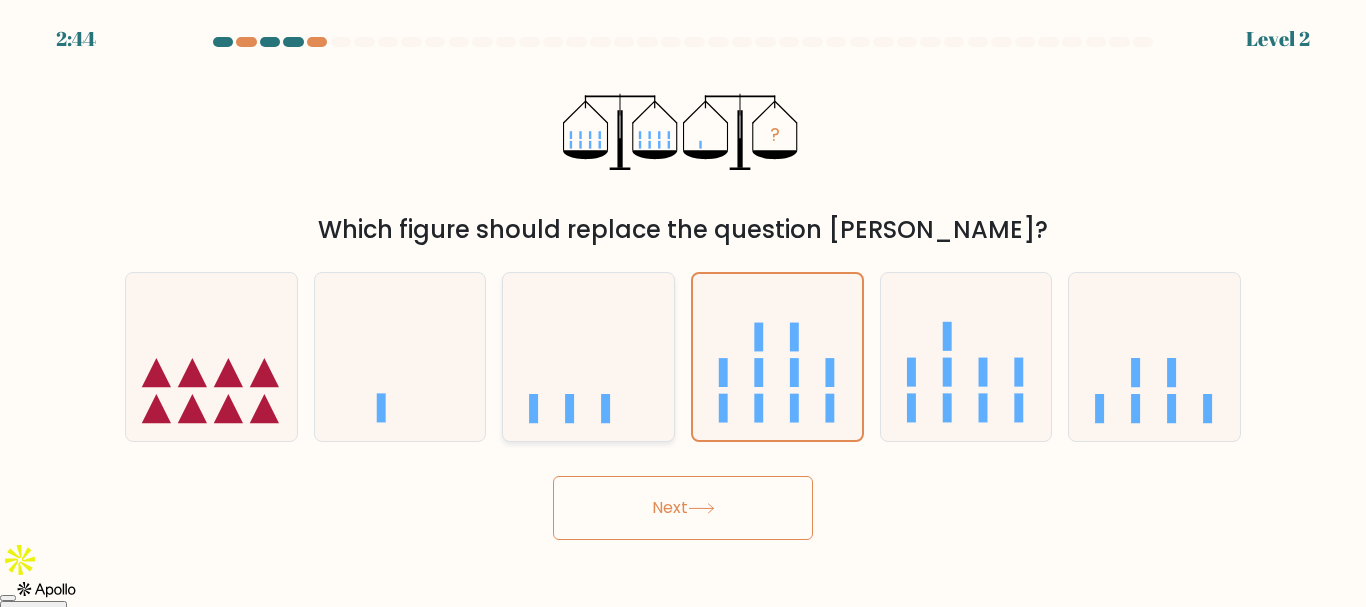 click 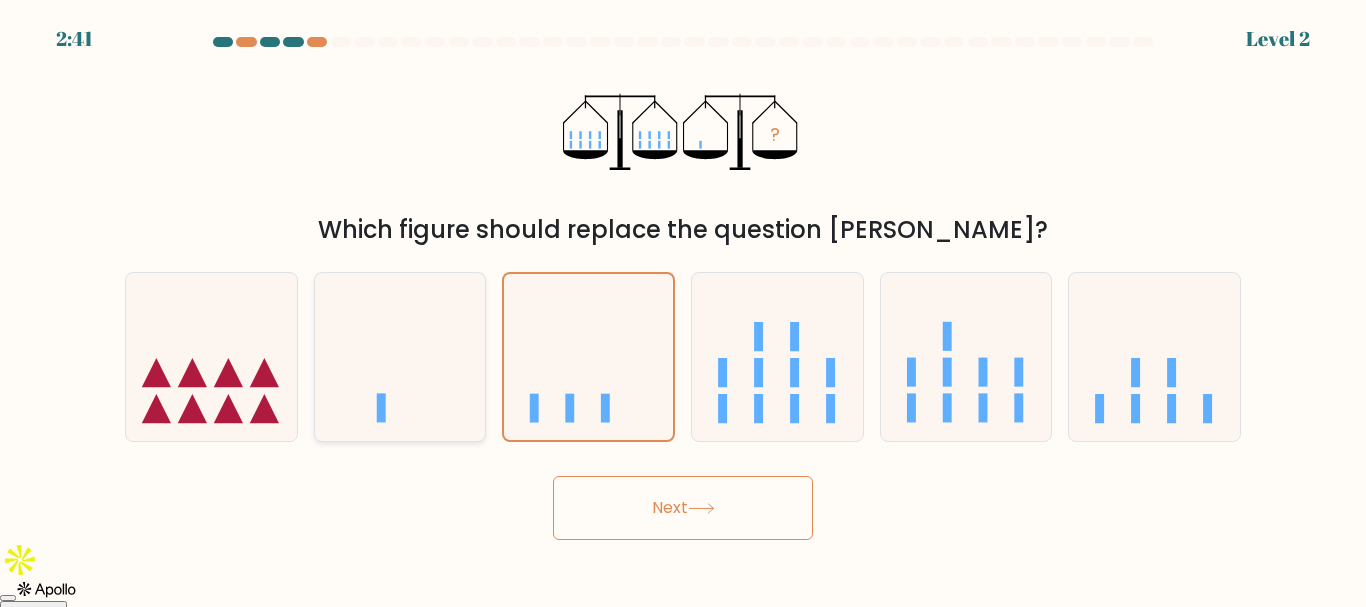 click 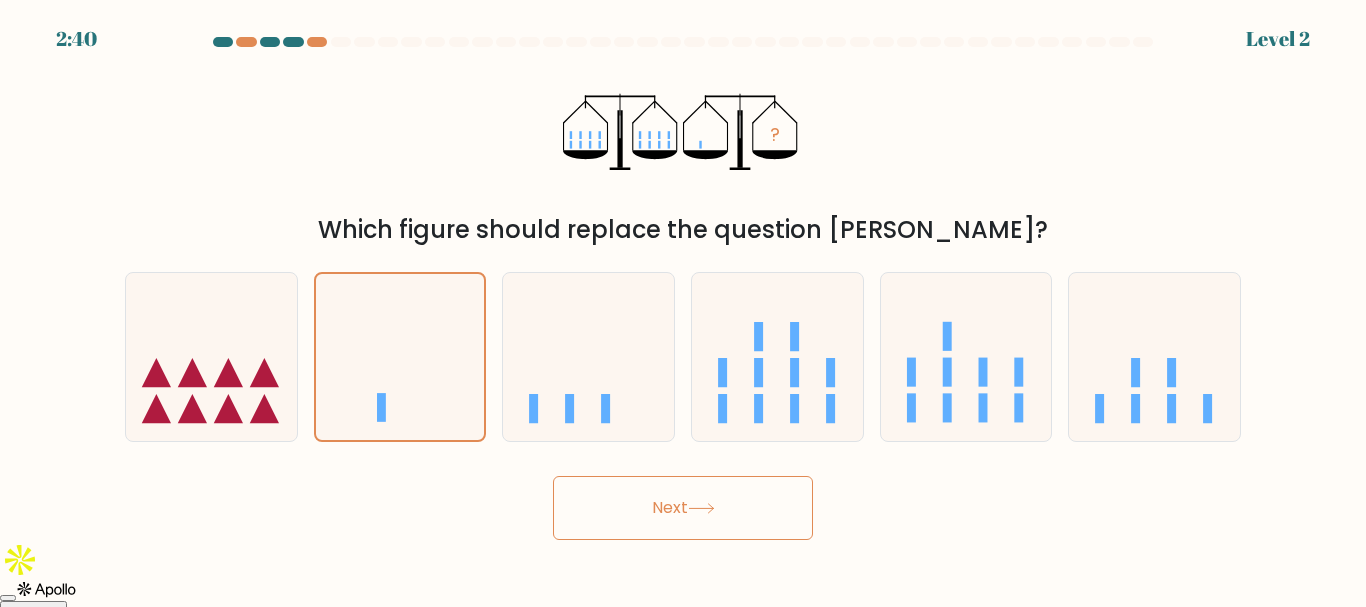 click on "Next" at bounding box center (683, 508) 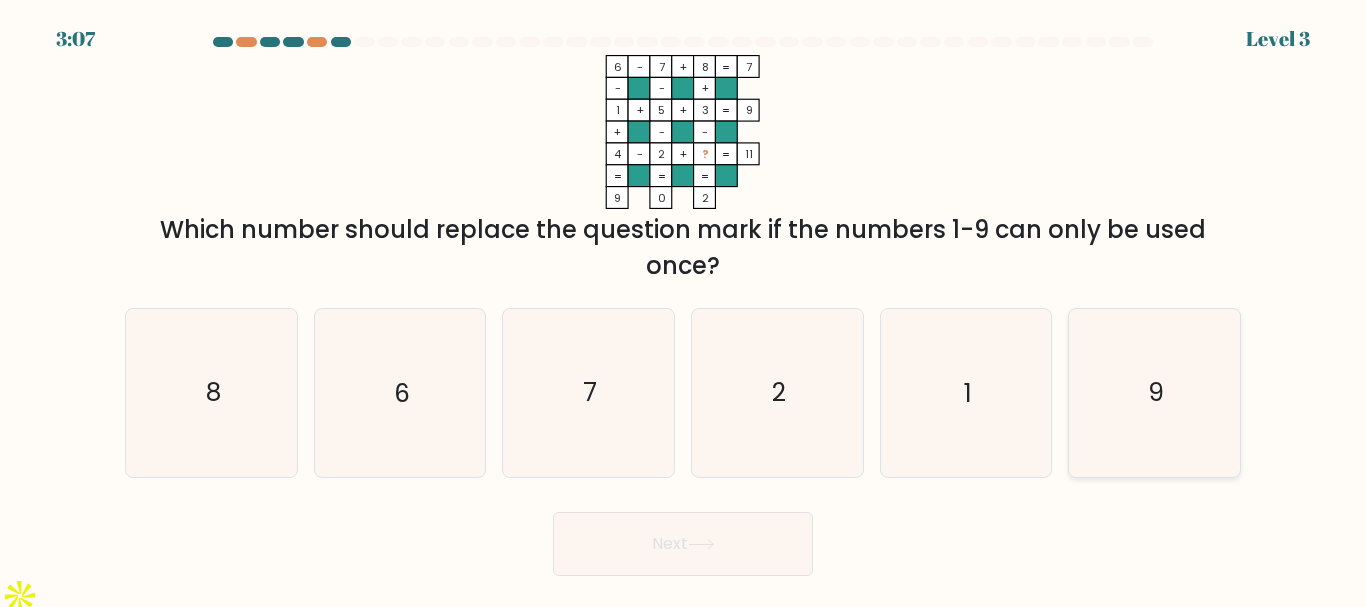 click on "9" 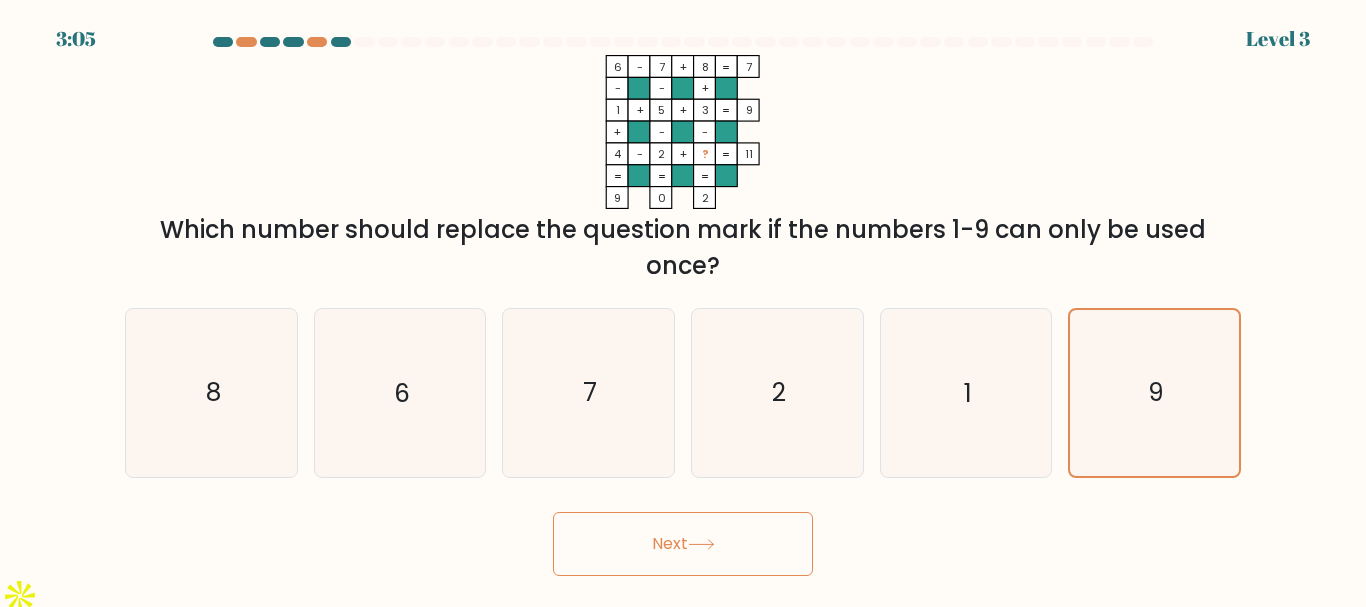 click 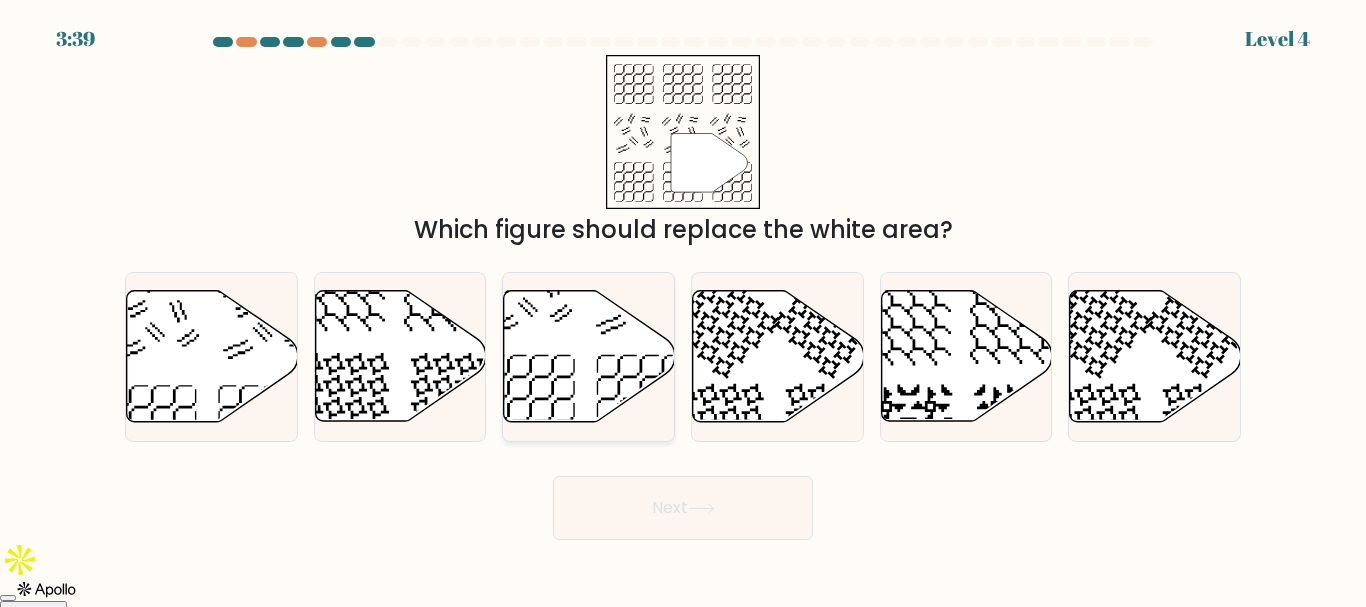 click 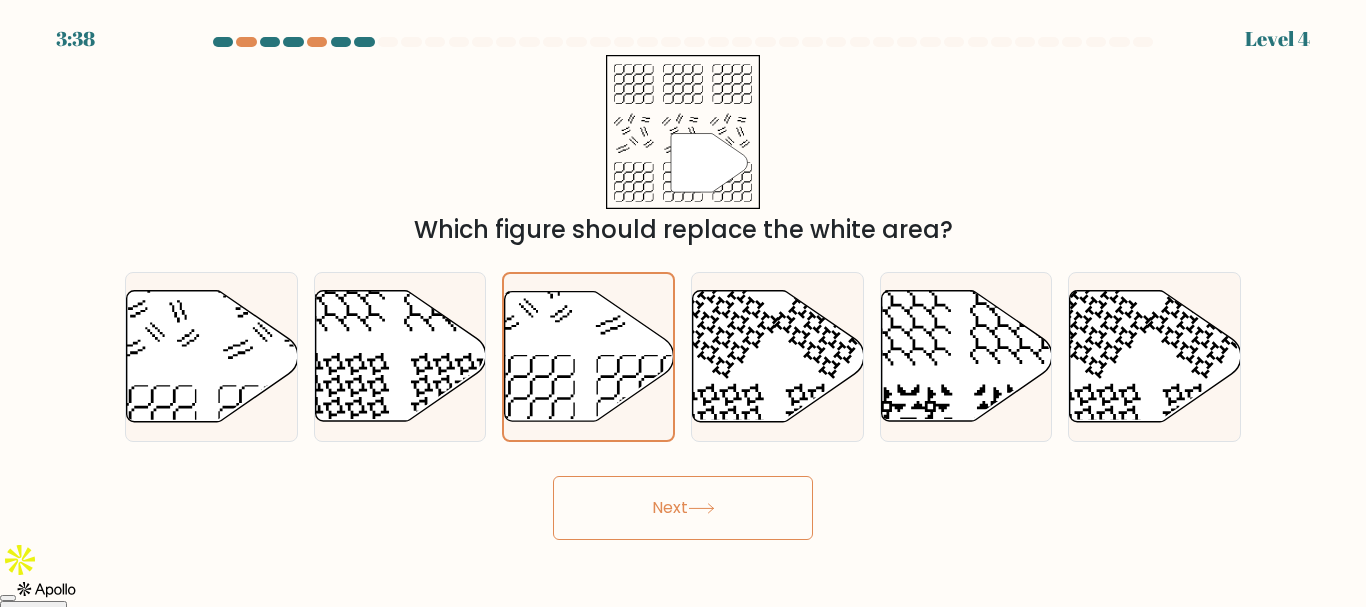 click on "Next" at bounding box center (683, 508) 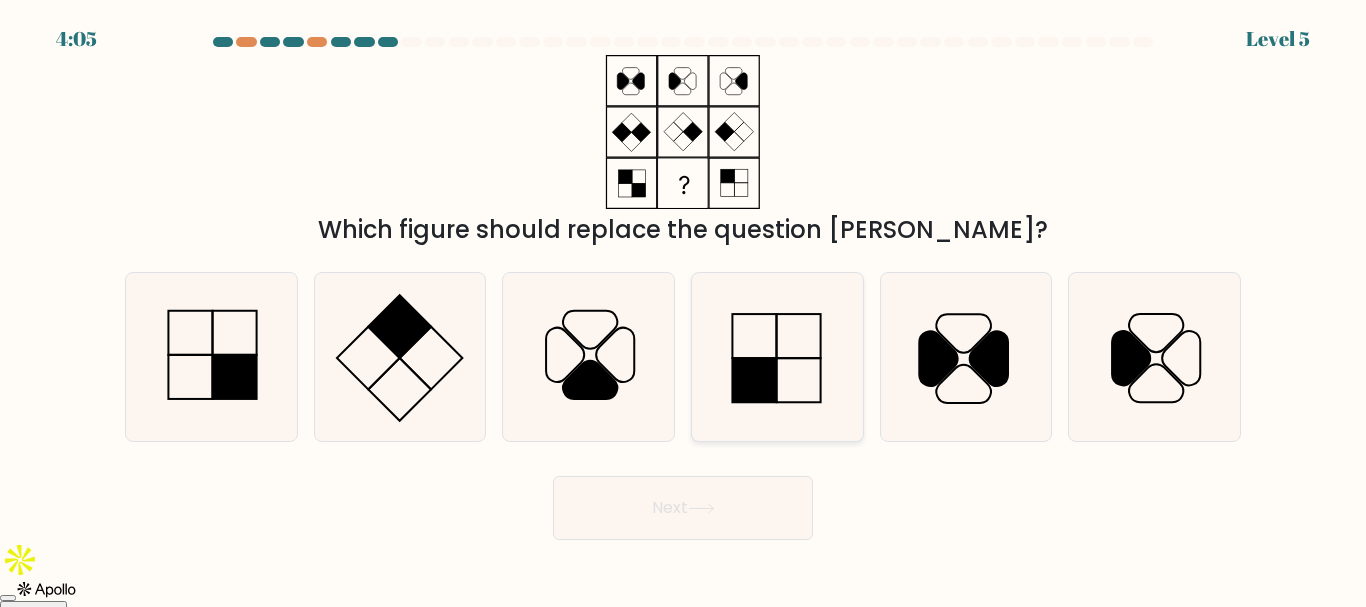 click 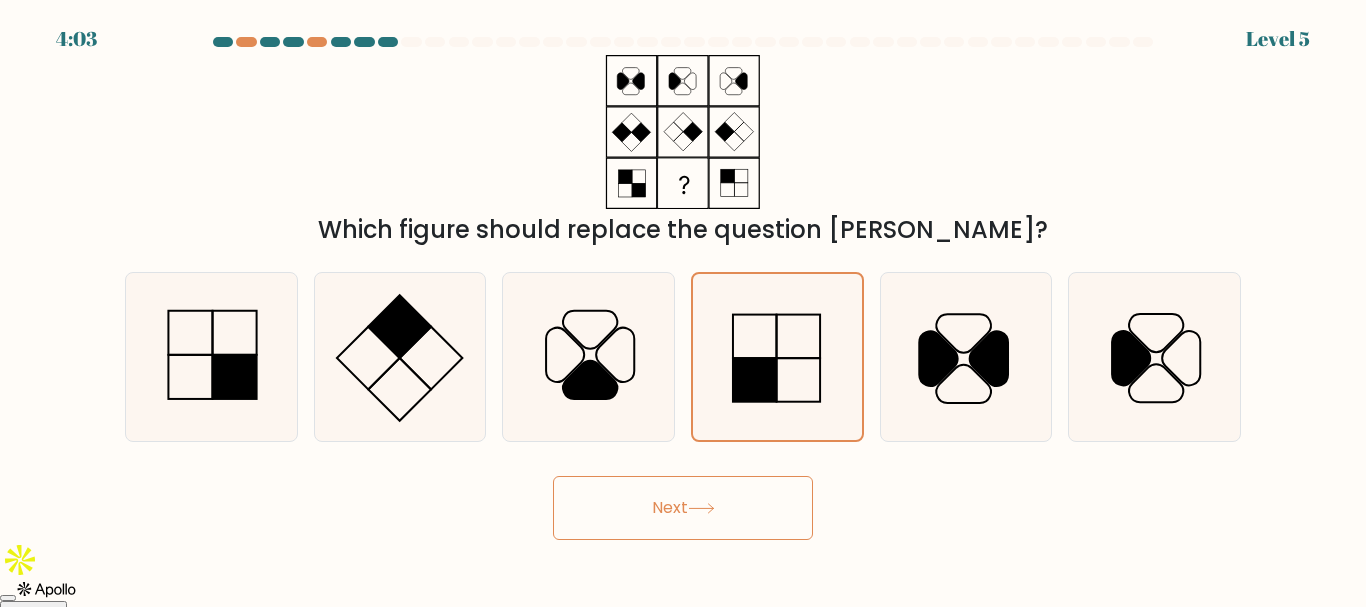 click on "Next" at bounding box center (683, 508) 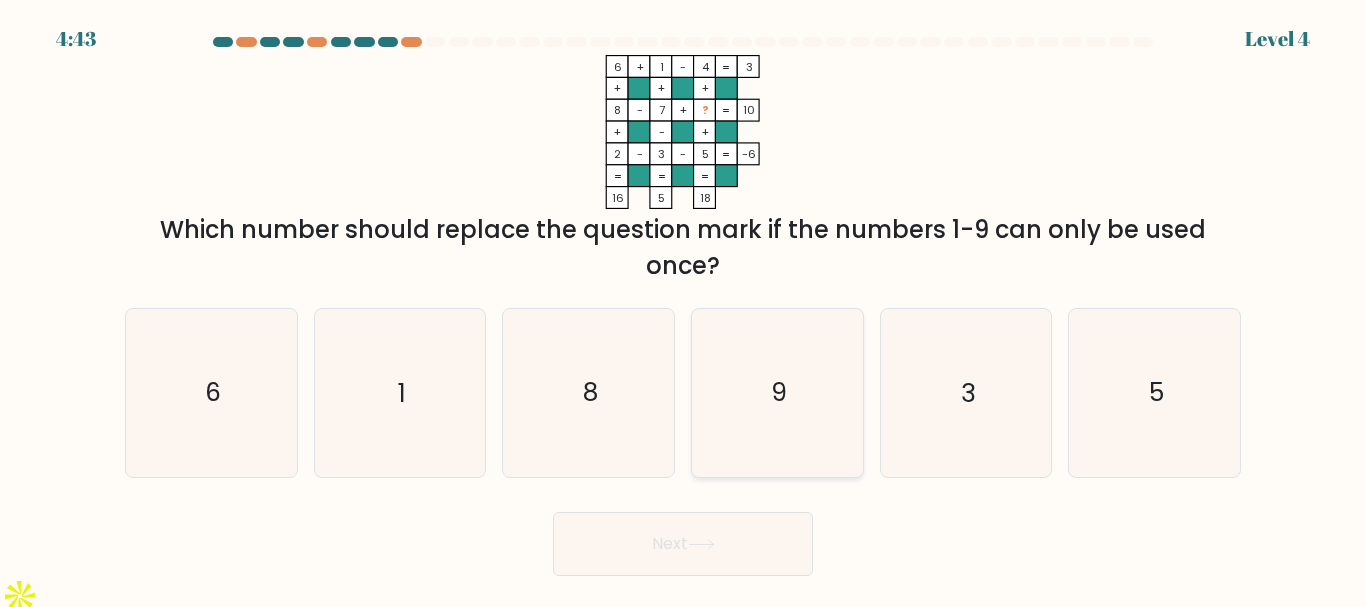 click on "9" 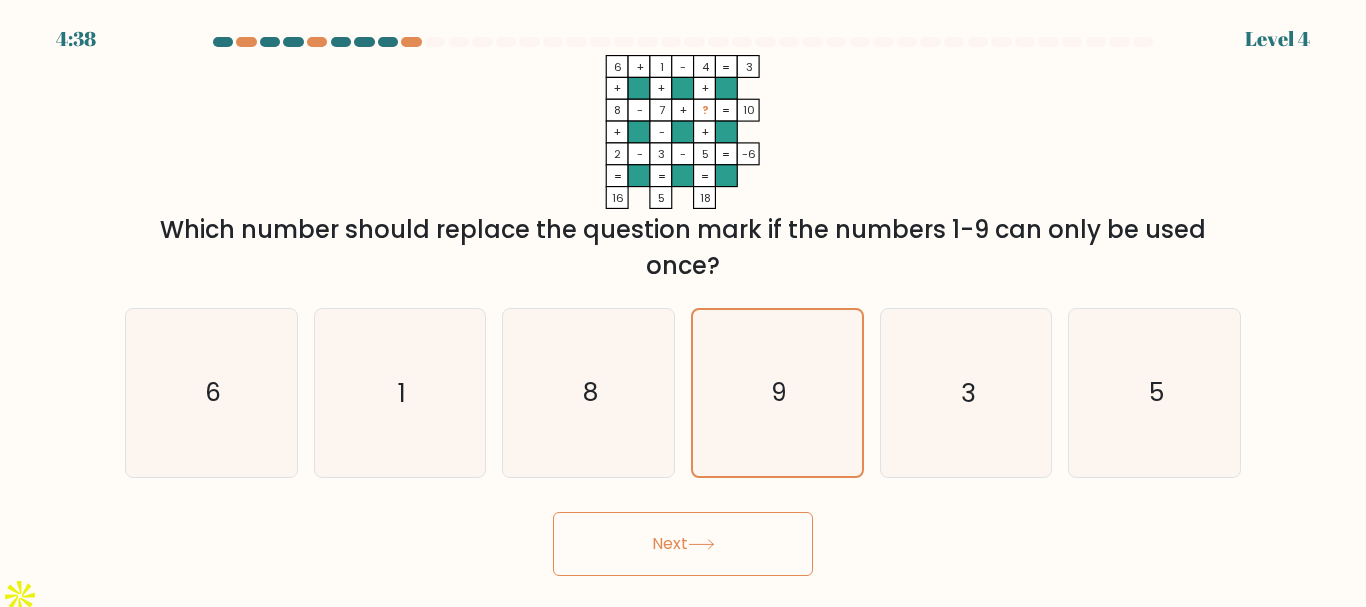 click on "Next" at bounding box center (683, 544) 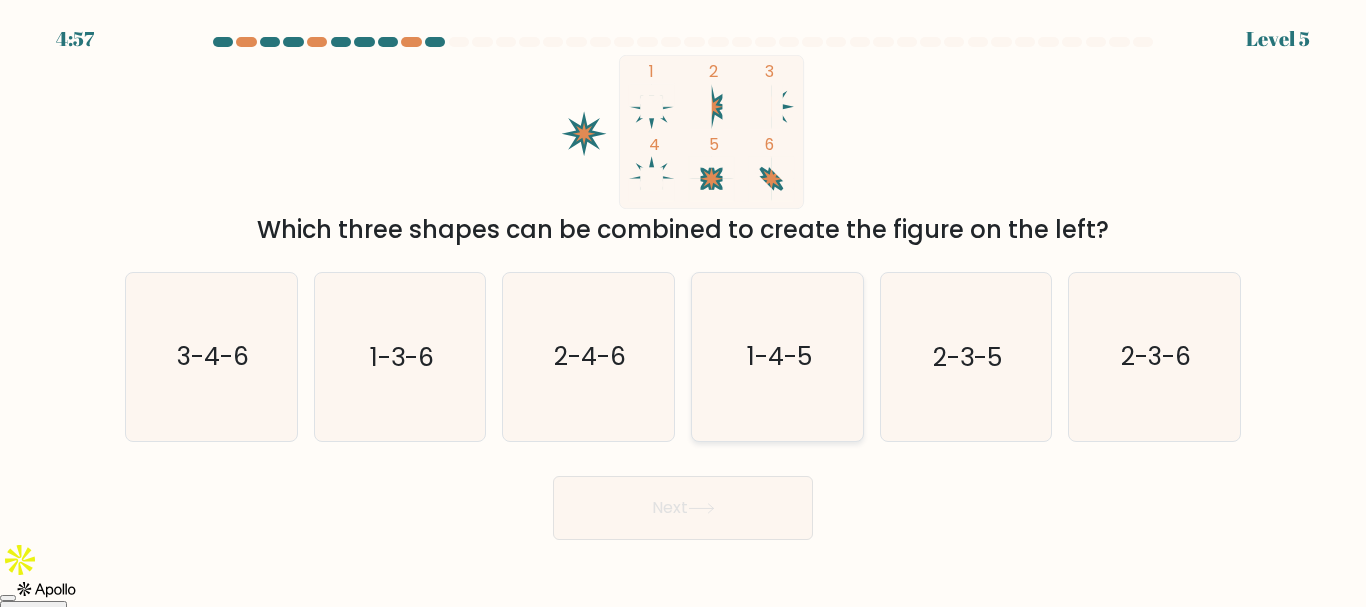 click on "1-4-5" 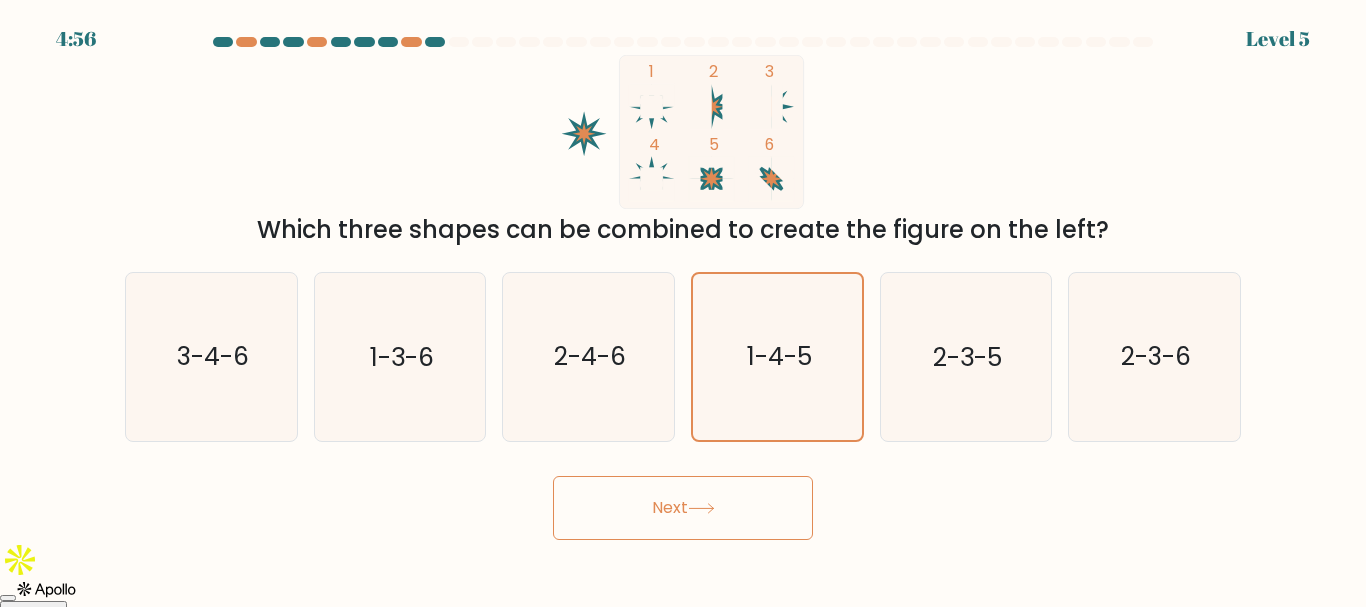 click on "Next" at bounding box center (683, 508) 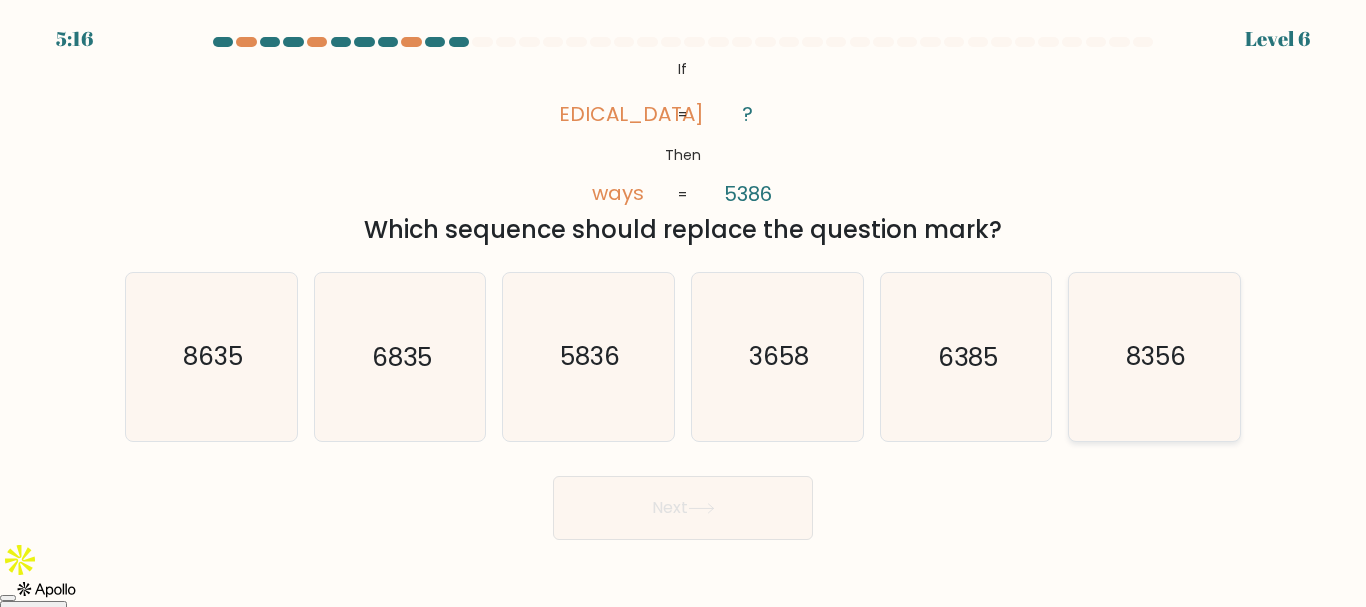 click on "8356" 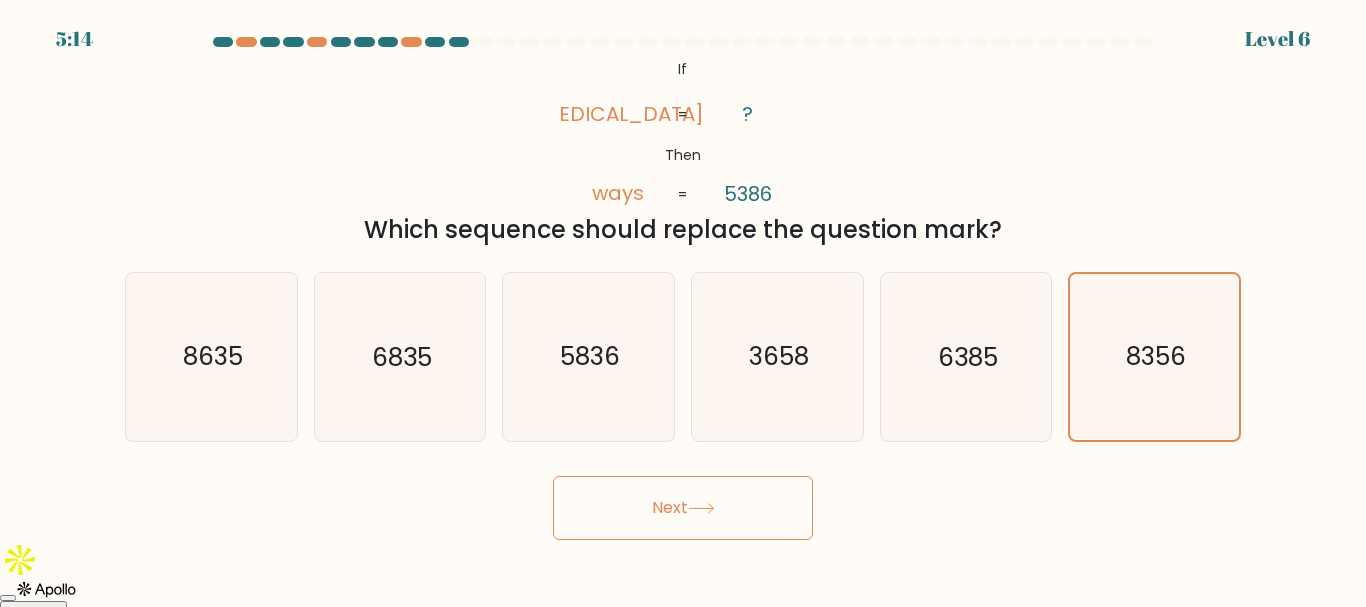 click 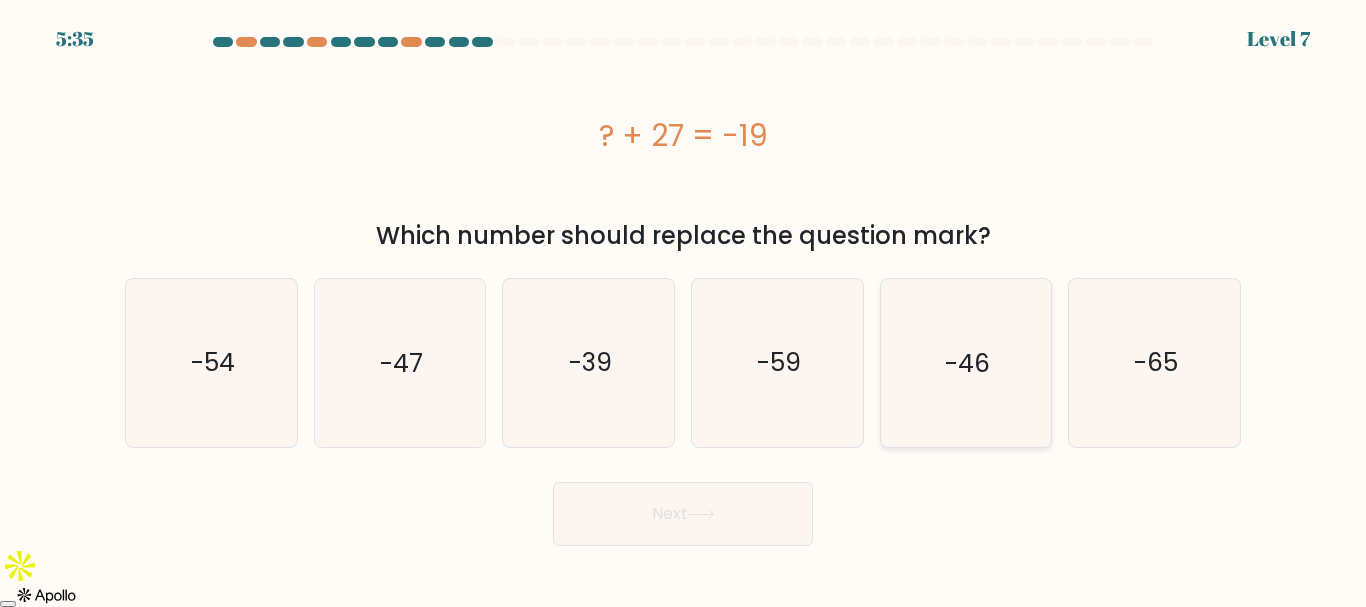 click on "-46" 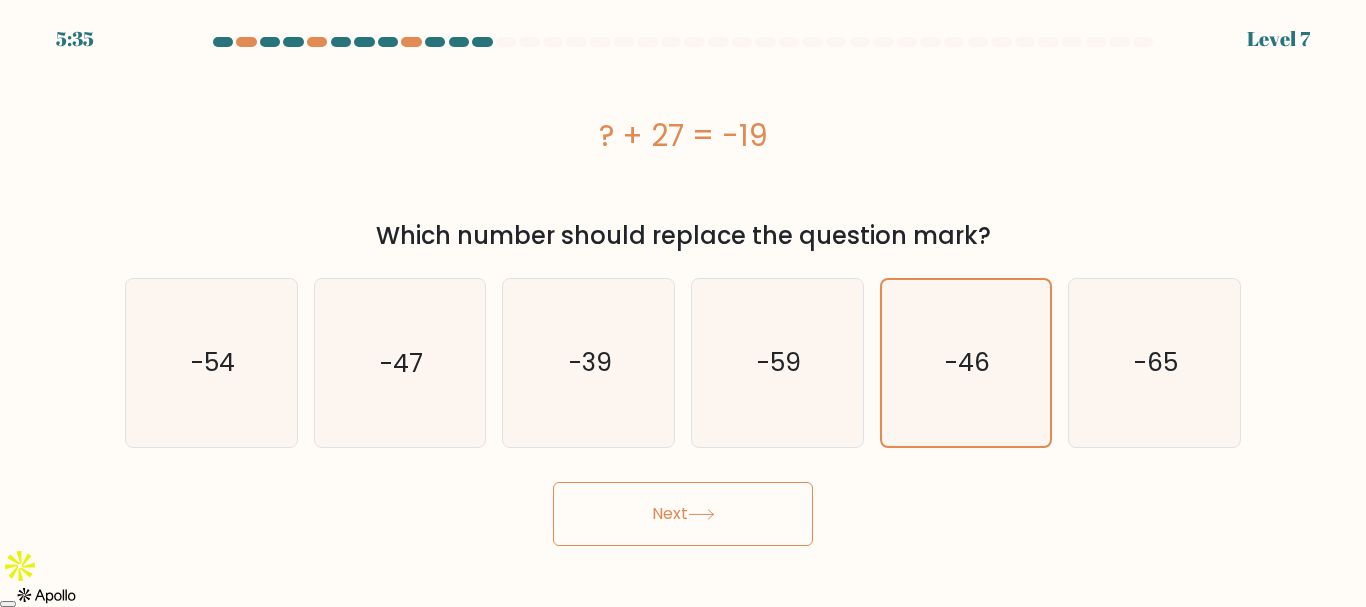 click on "Next" at bounding box center [683, 514] 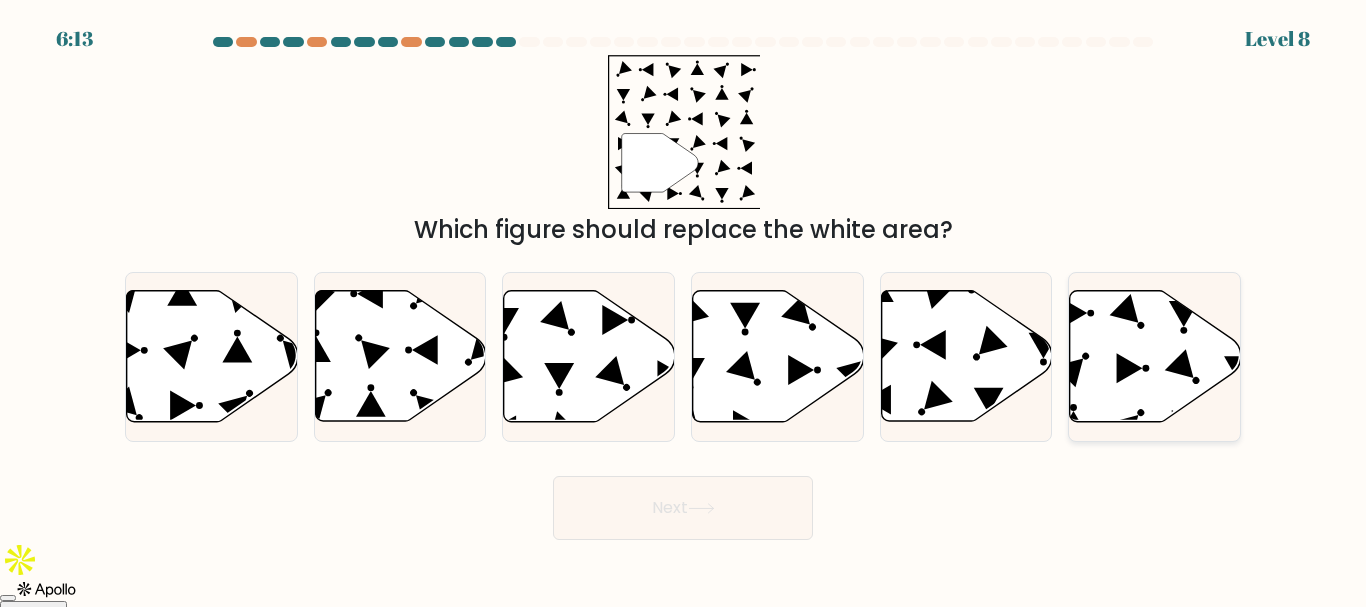 click 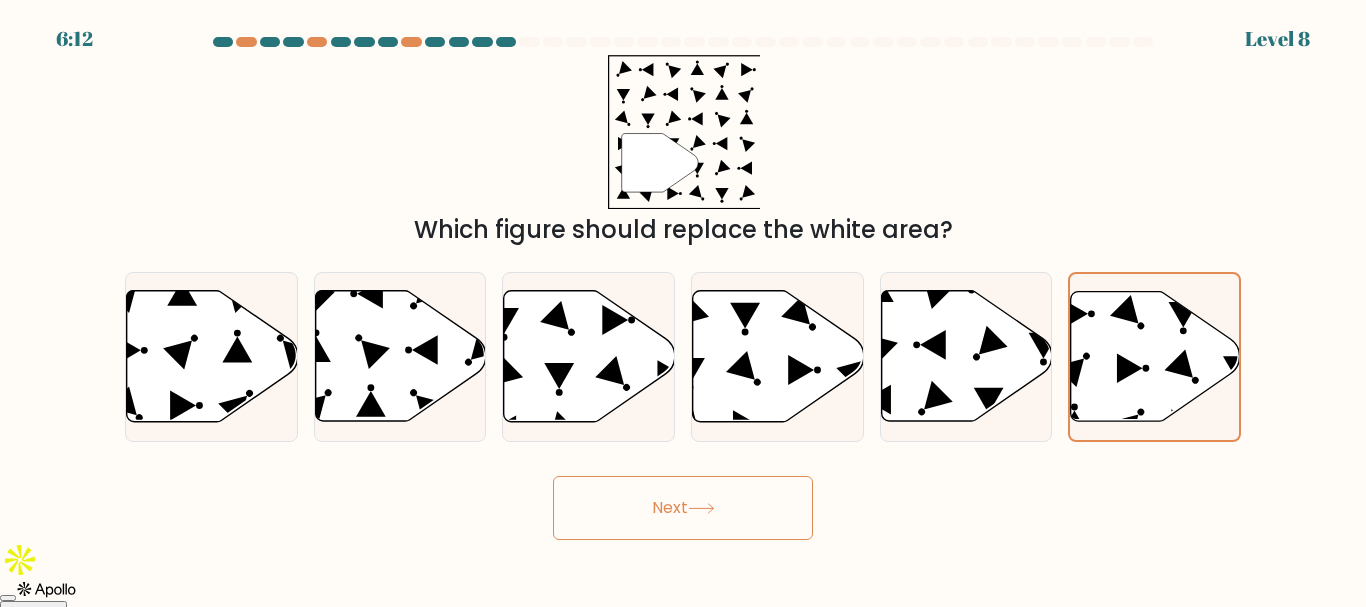 click 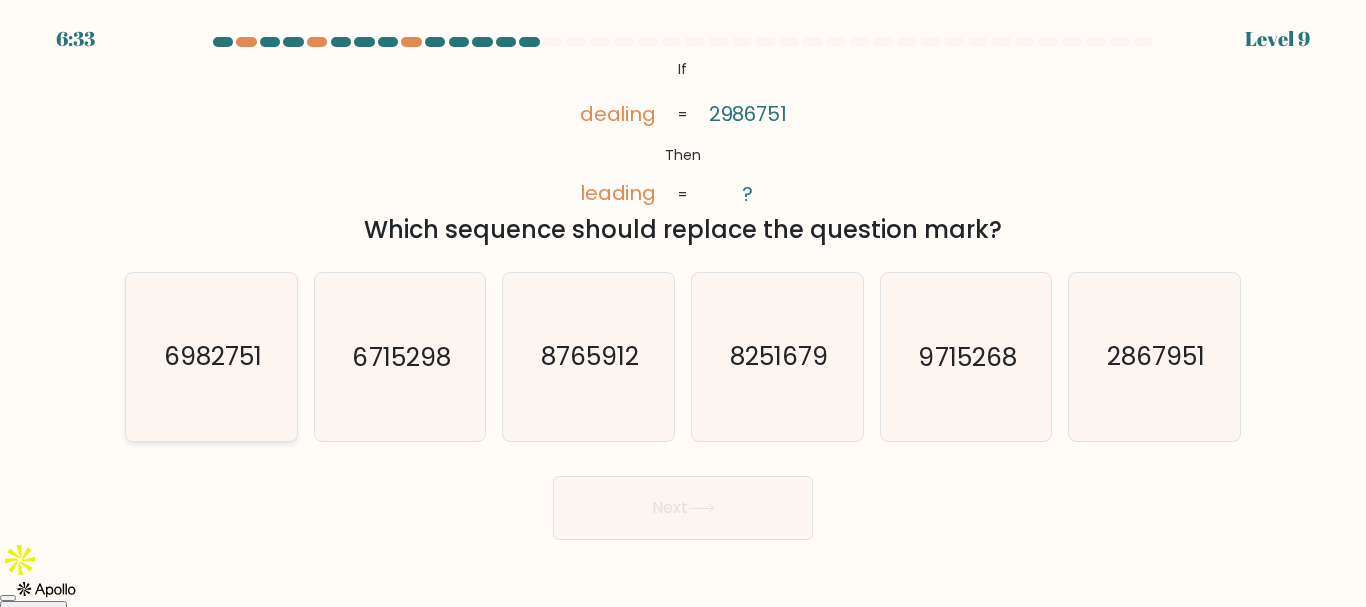 click on "6982751" 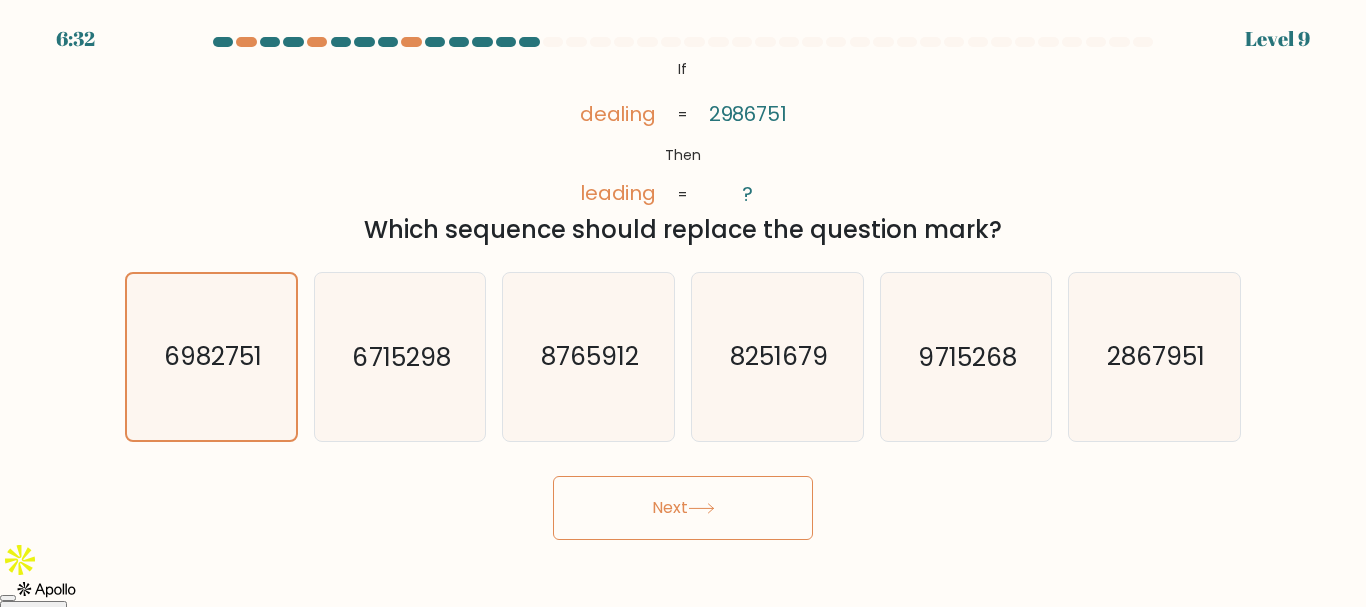 click on "Next" at bounding box center (683, 508) 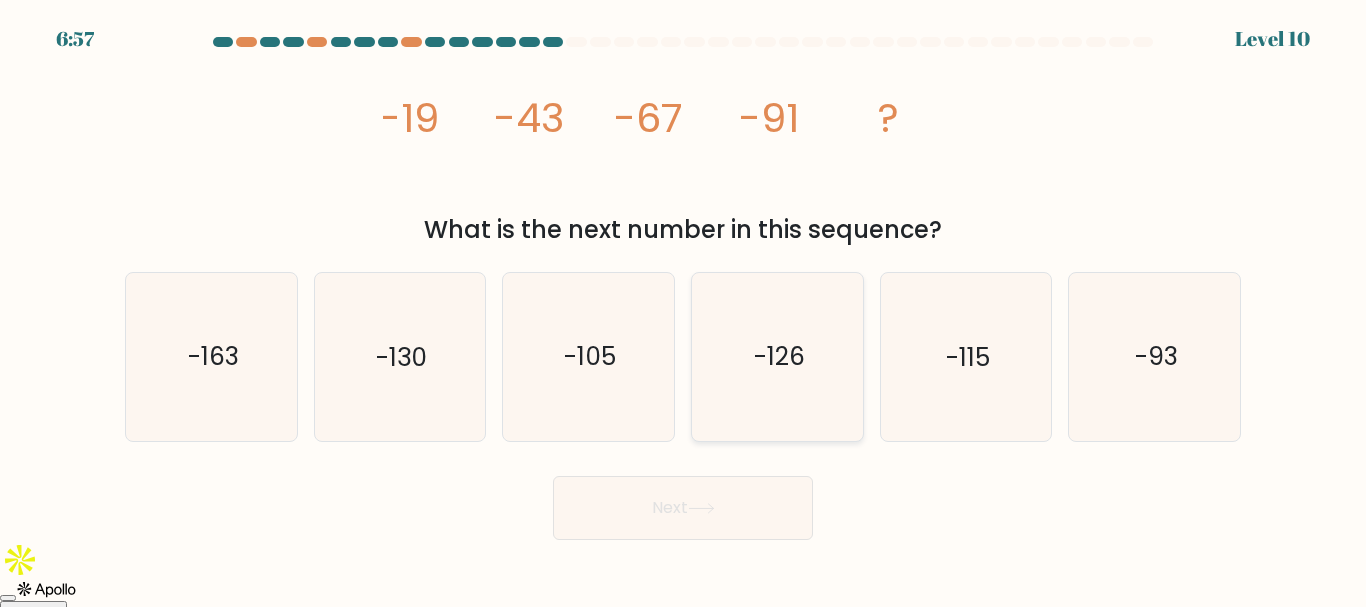 click on "-126" 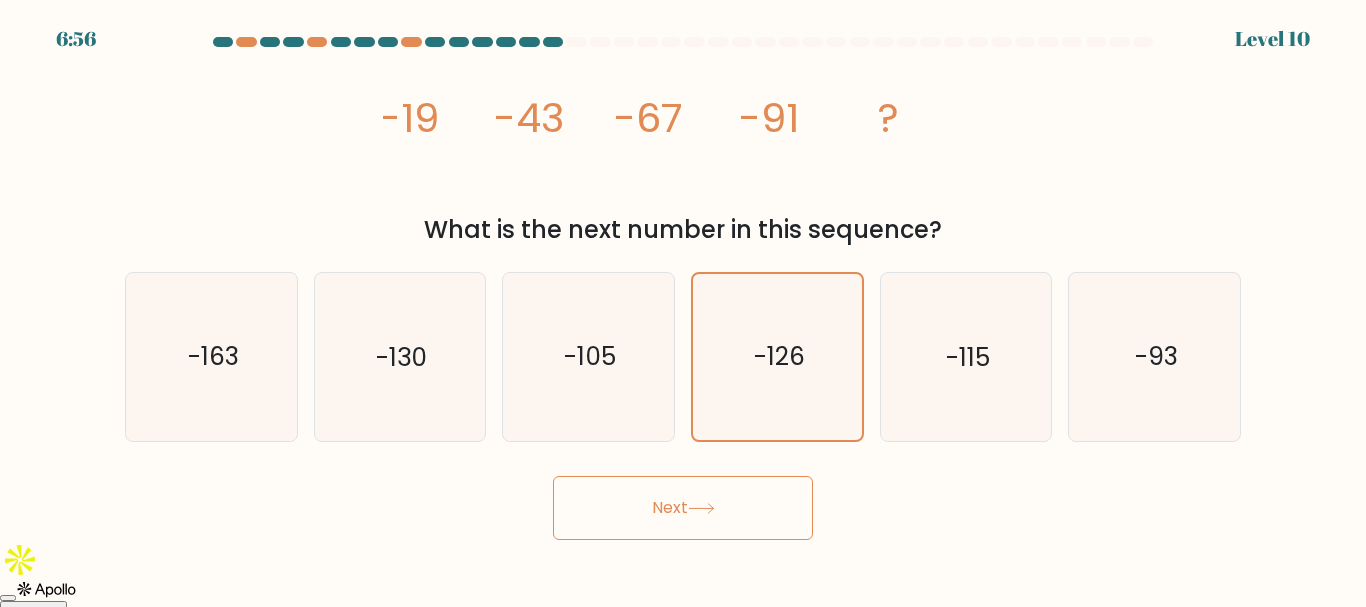 click on "Next" at bounding box center (683, 508) 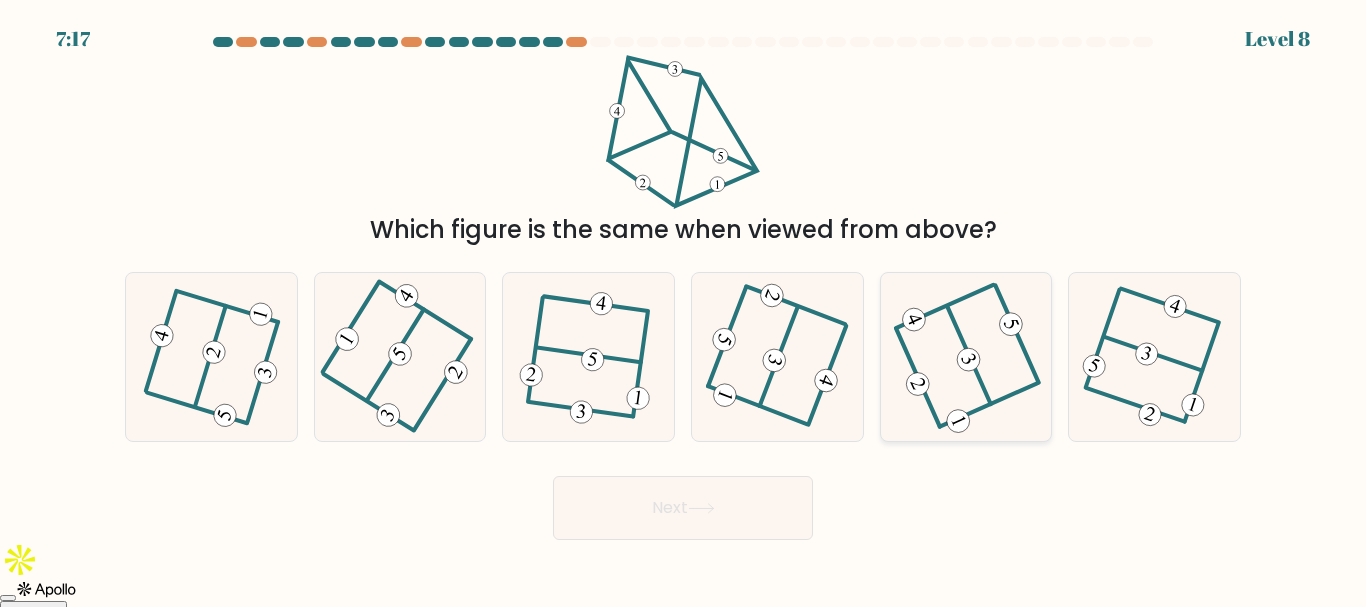 click 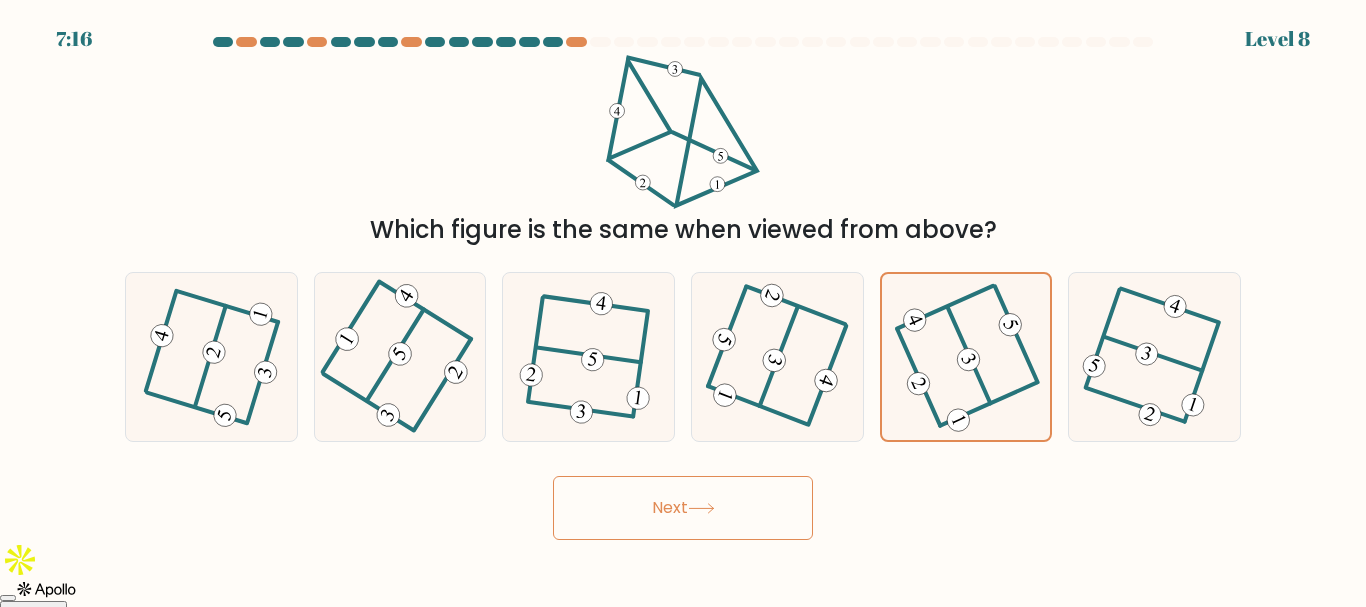 click on "Next" at bounding box center (683, 508) 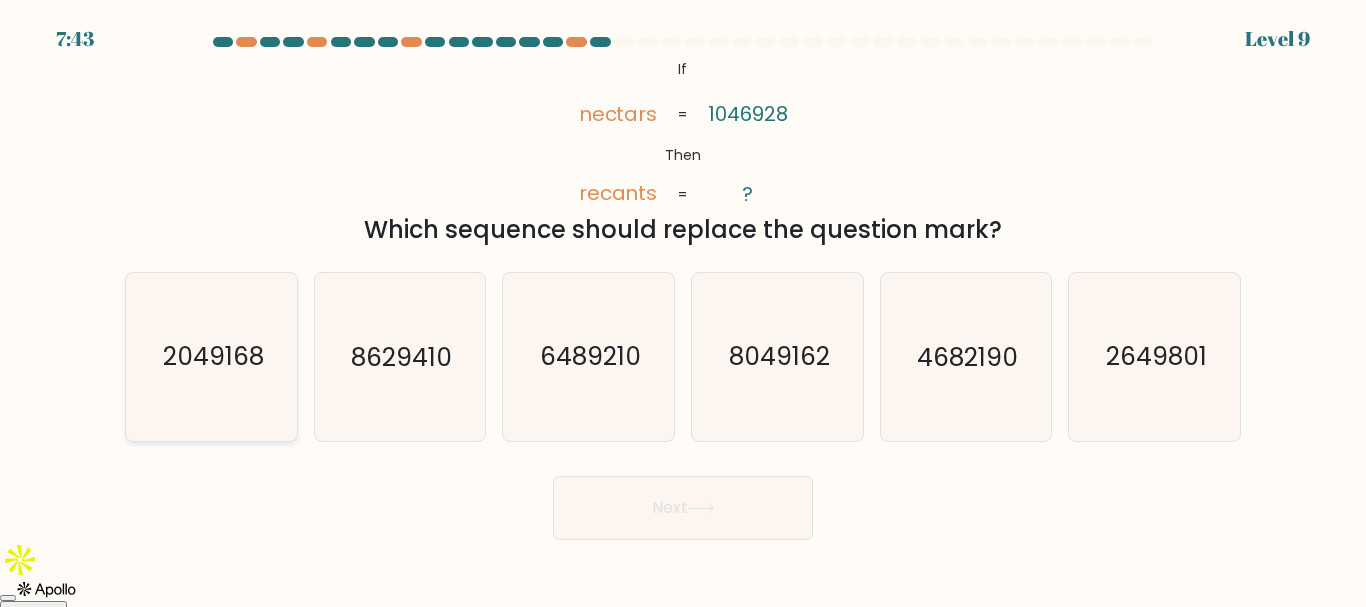 click on "2049168" 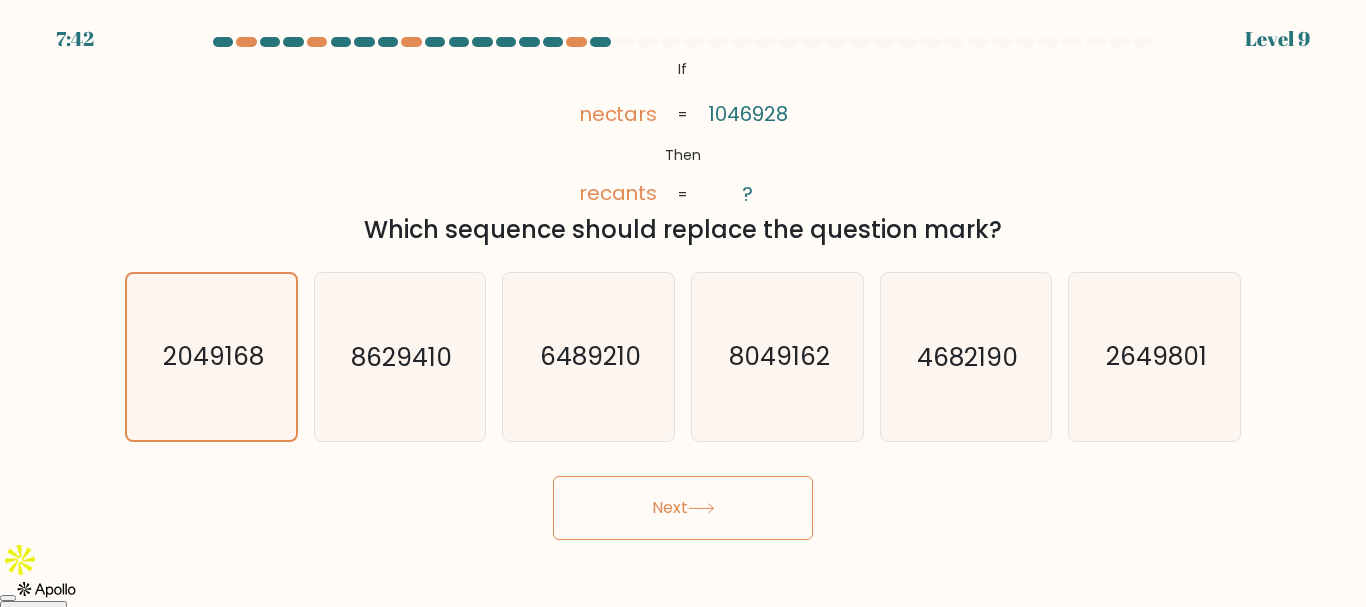 click on "Next" at bounding box center (683, 508) 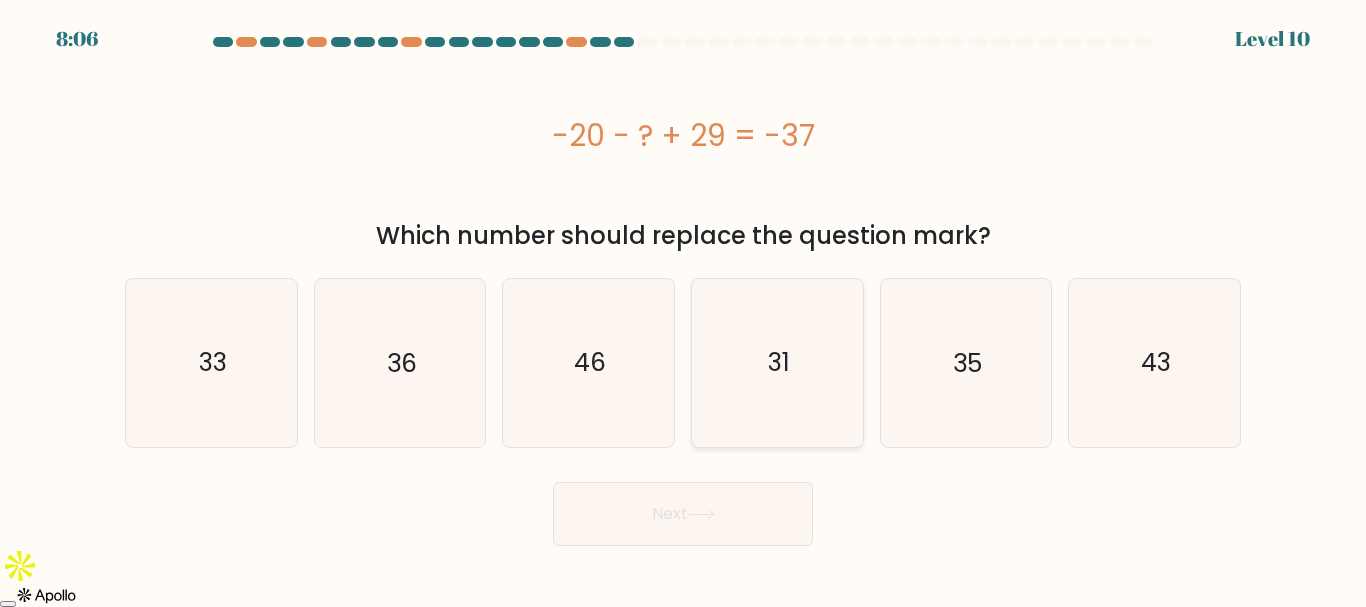 click on "31" 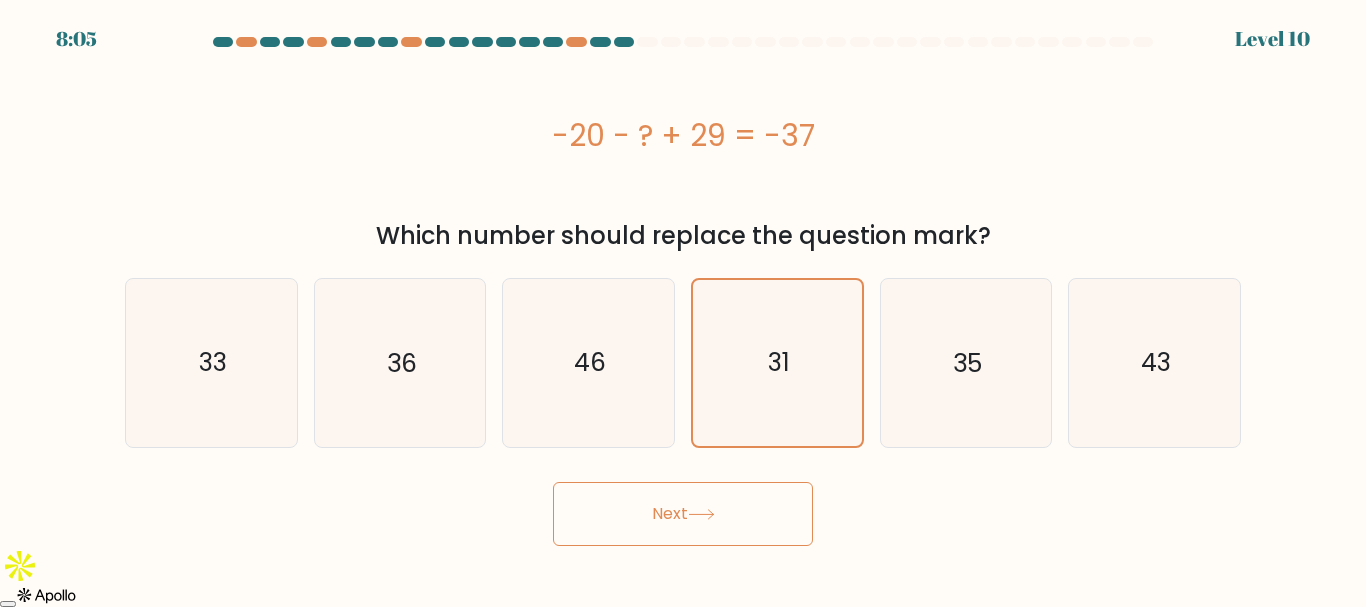 drag, startPoint x: 729, startPoint y: 566, endPoint x: 731, endPoint y: 555, distance: 11.18034 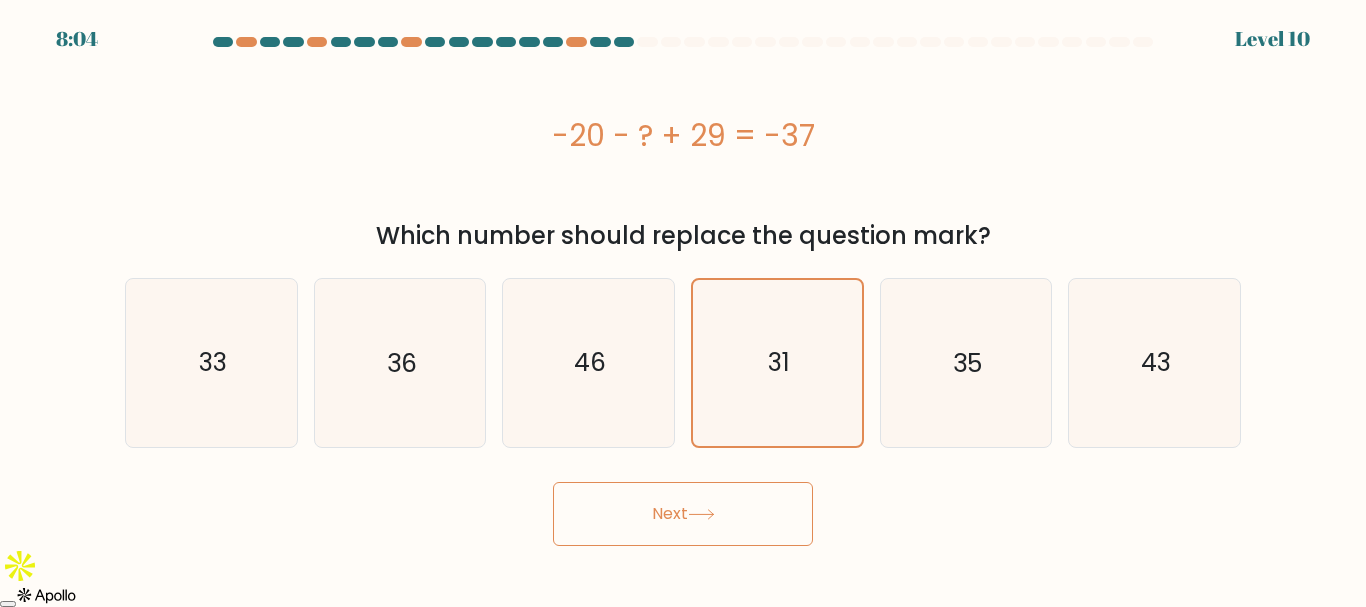 click on "Next" at bounding box center [683, 514] 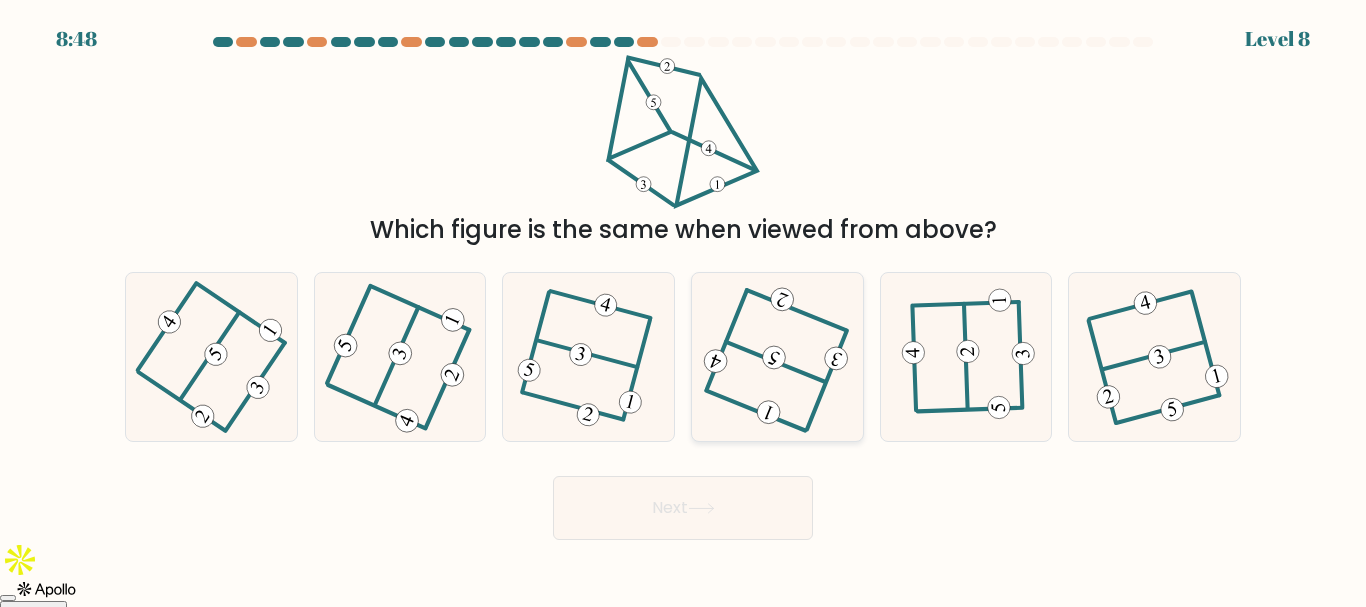 click 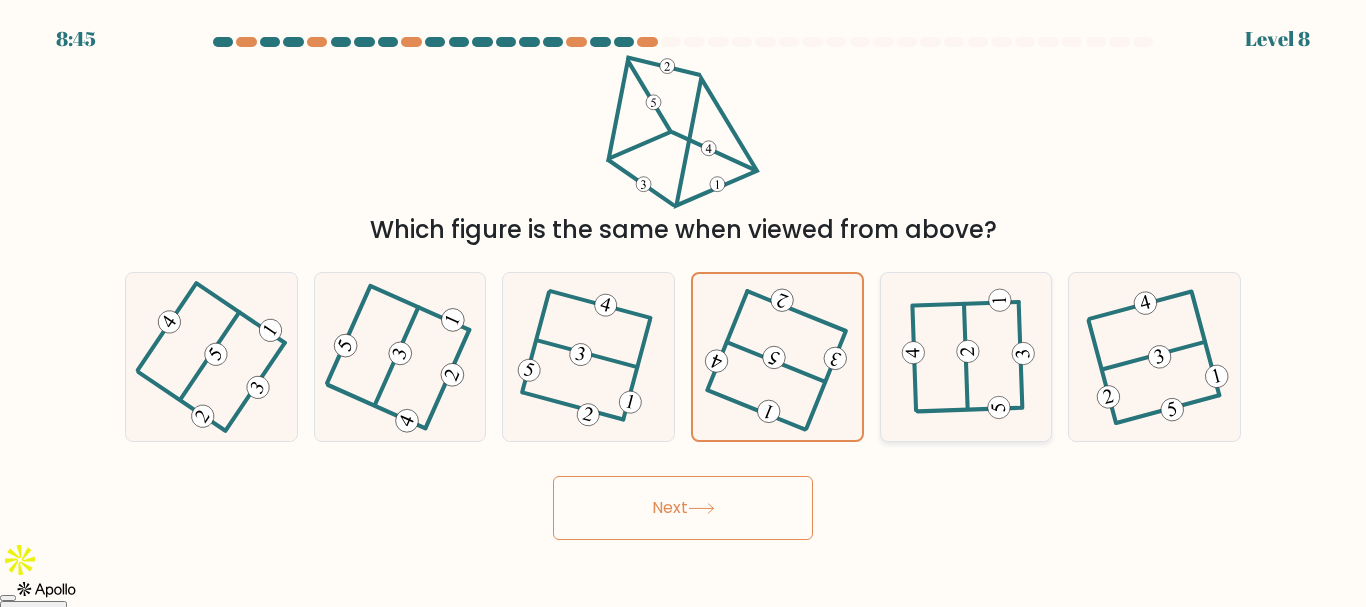 click 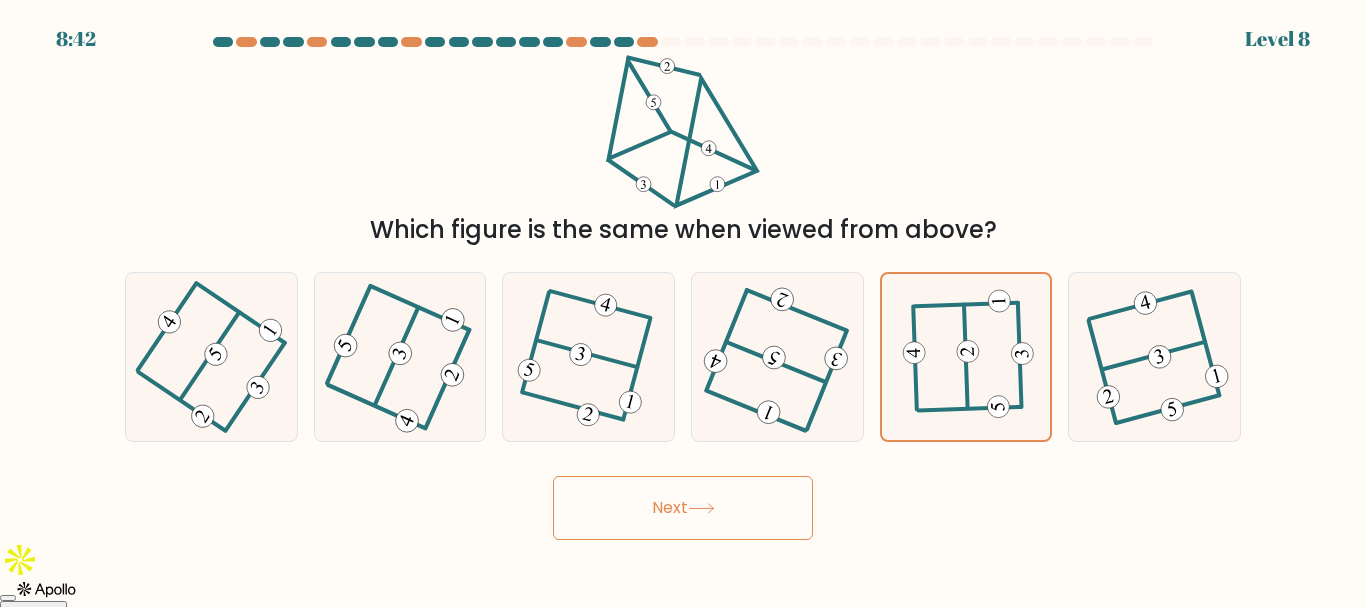 click on "Next" at bounding box center (683, 508) 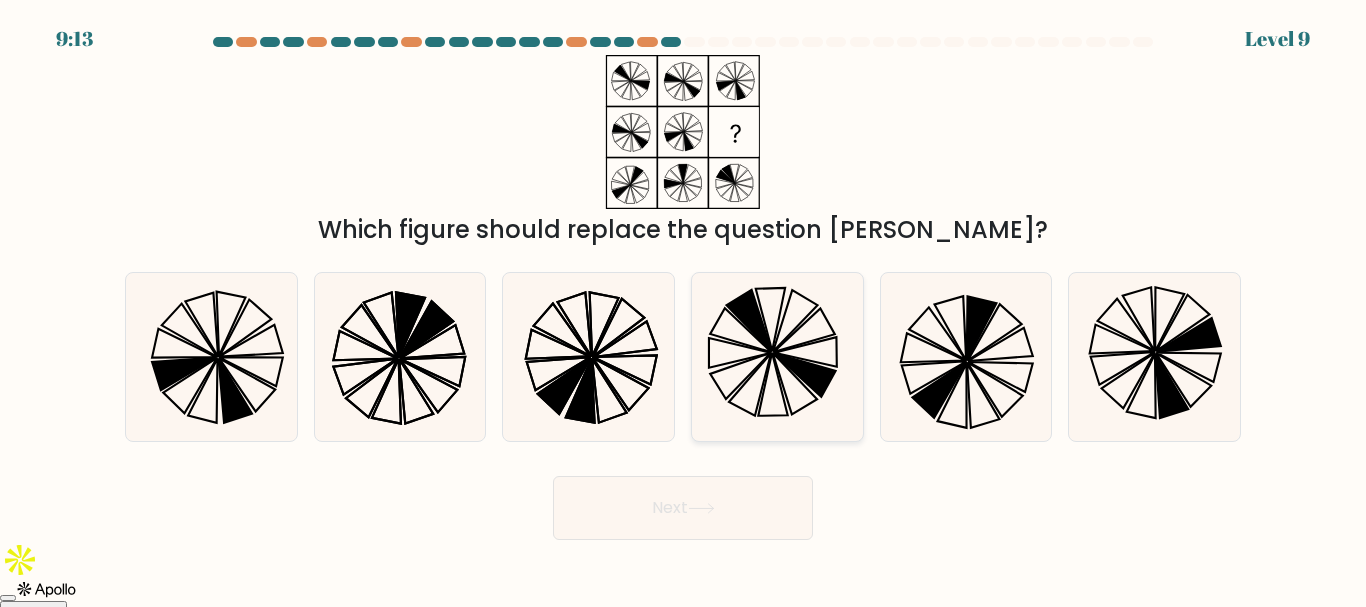 click 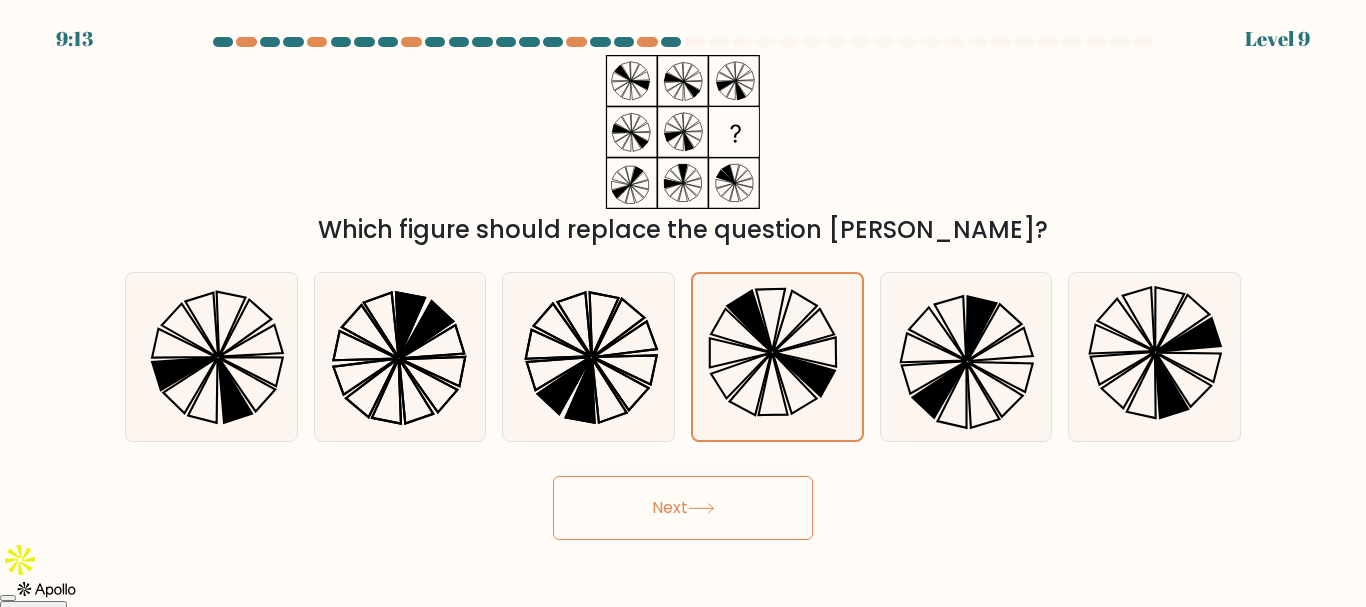 click on "Next" at bounding box center (683, 508) 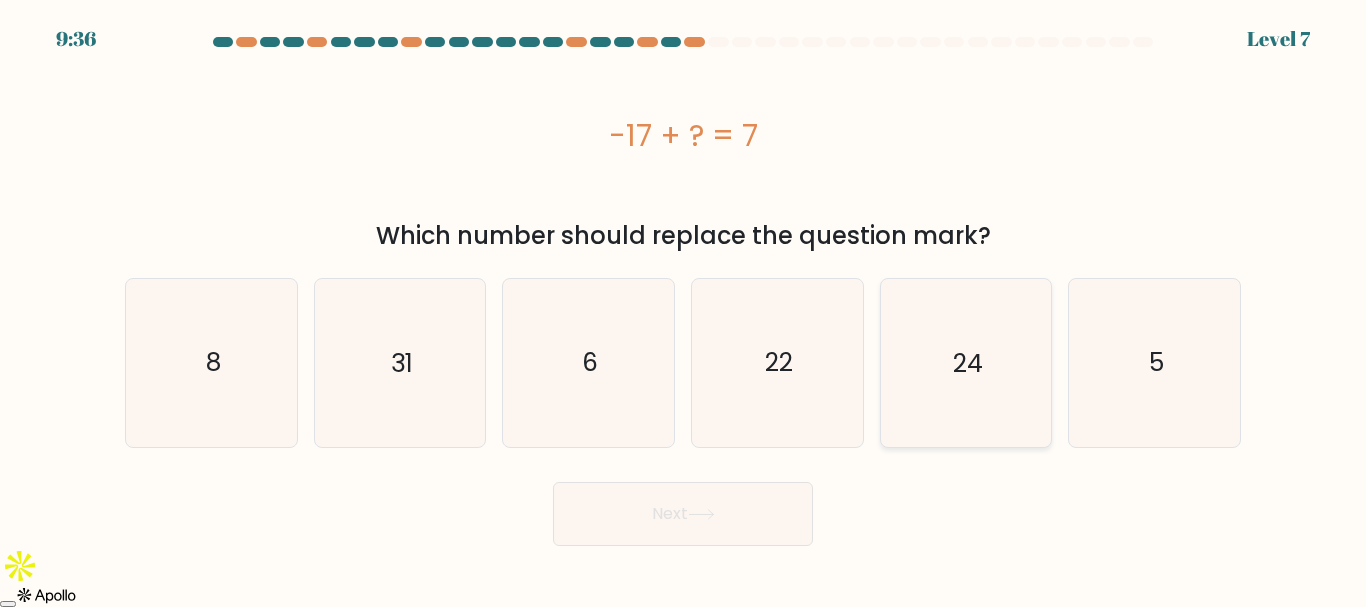 click on "24" 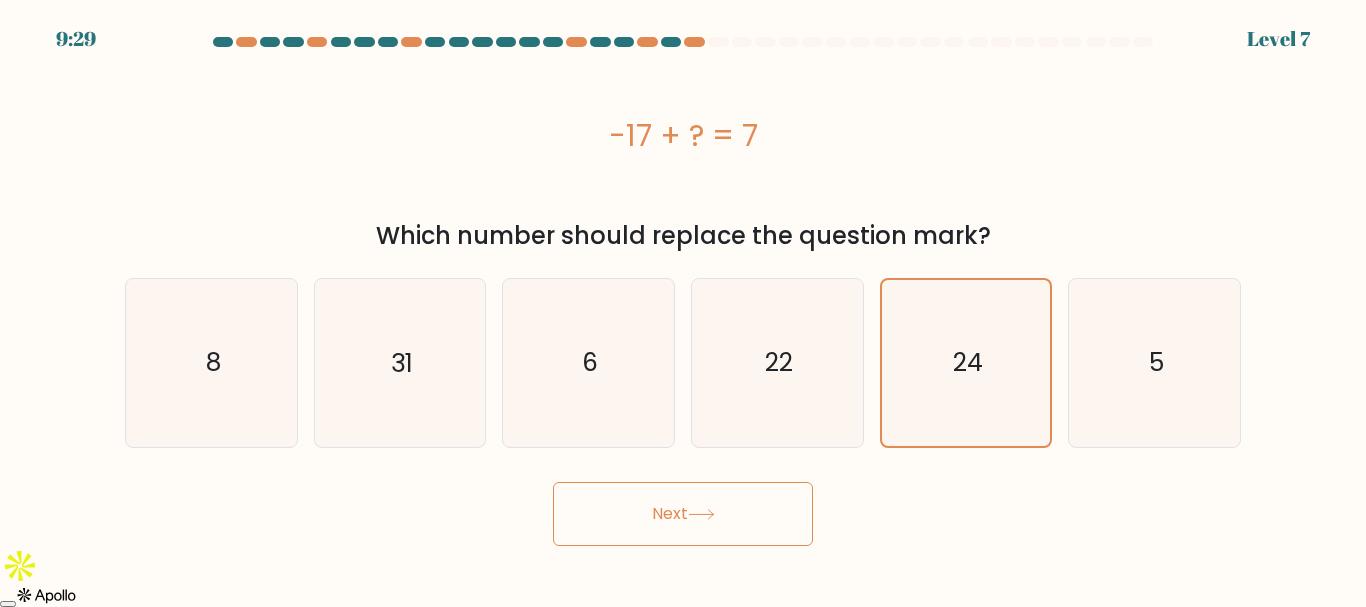 click 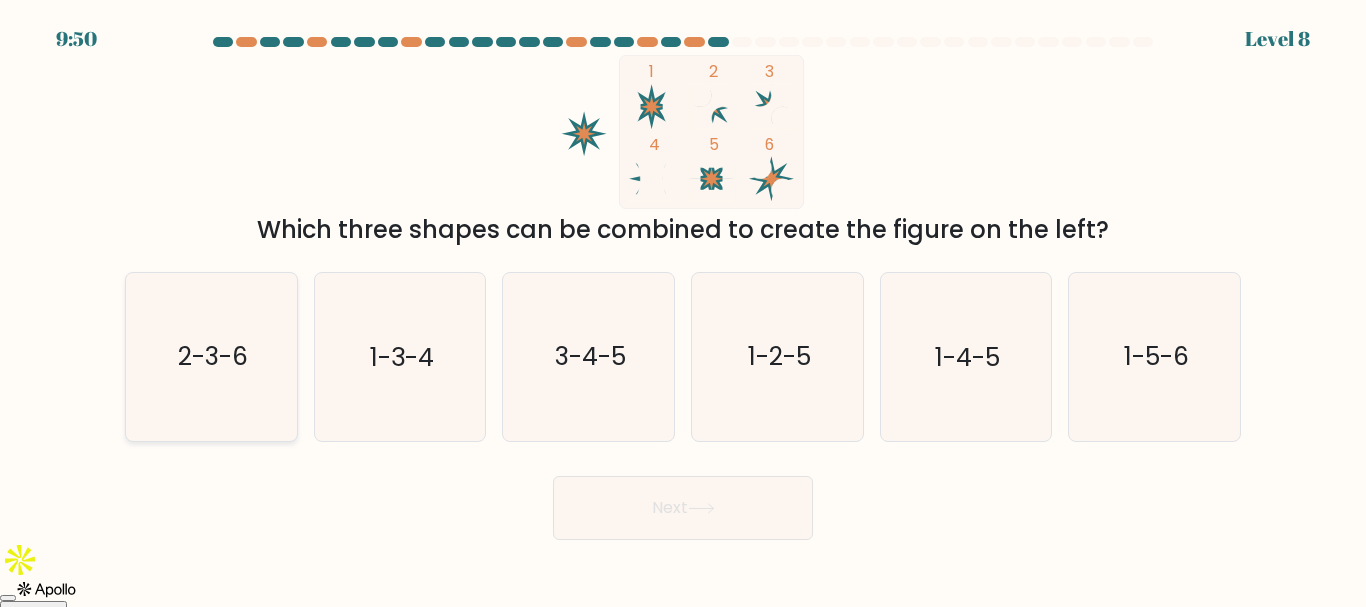 click on "2-3-6" 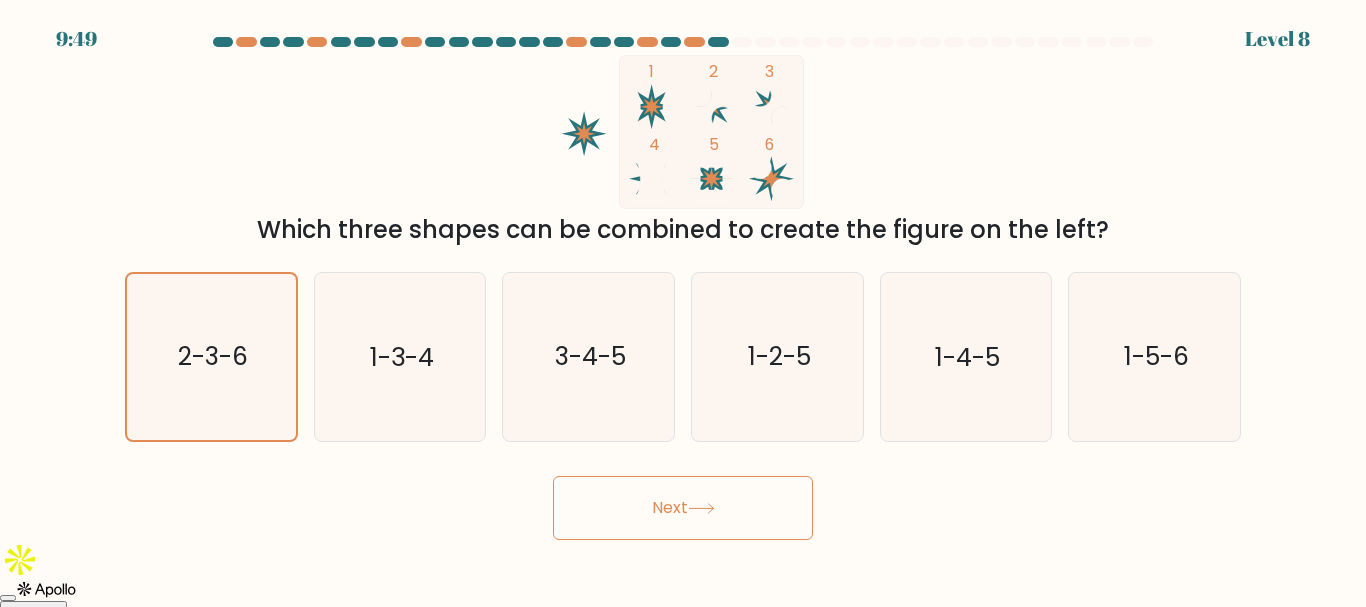 click on "Next" at bounding box center [683, 508] 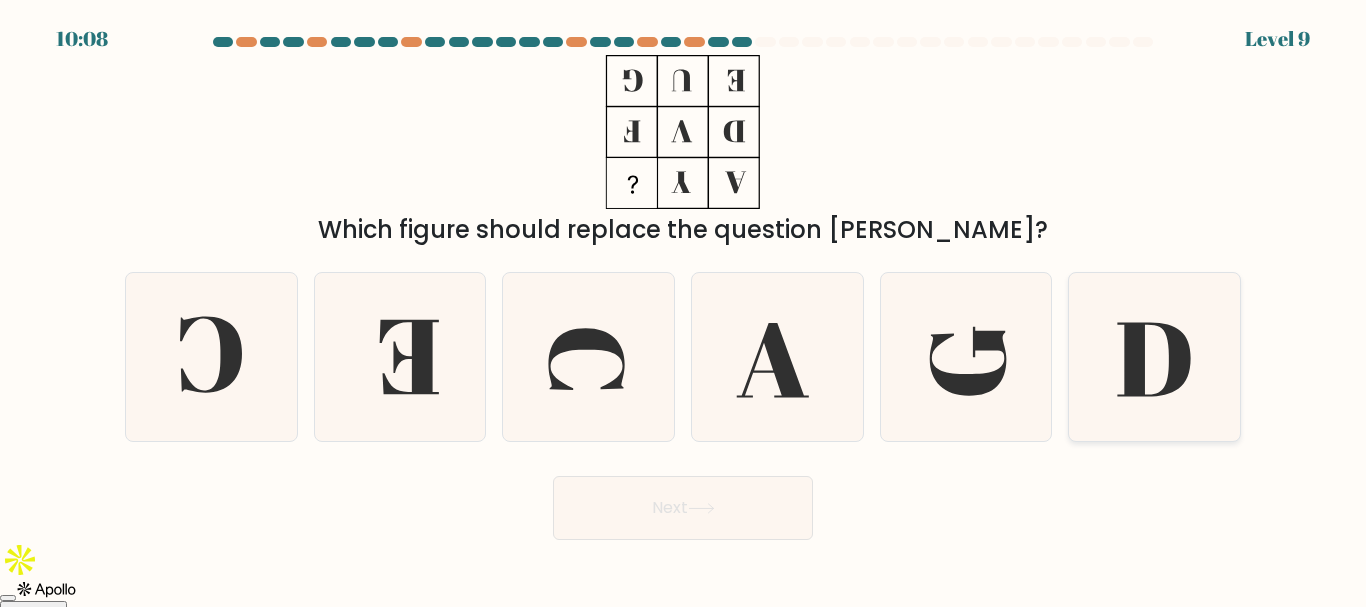 click 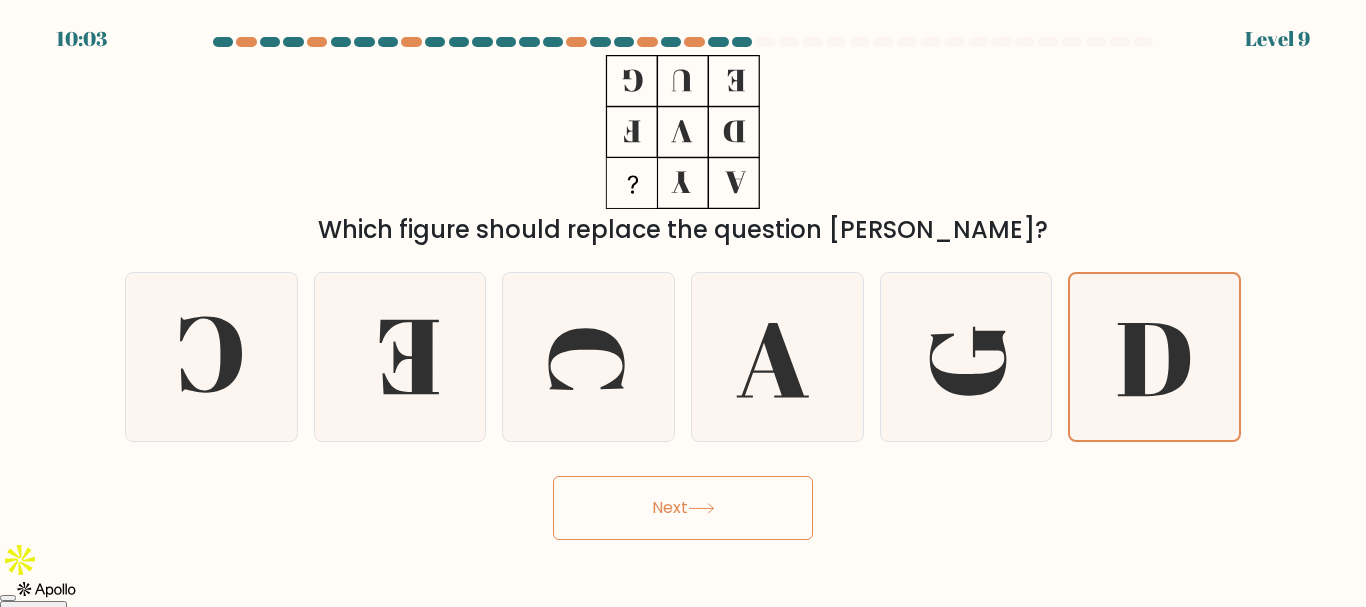 click on "Next" at bounding box center (683, 503) 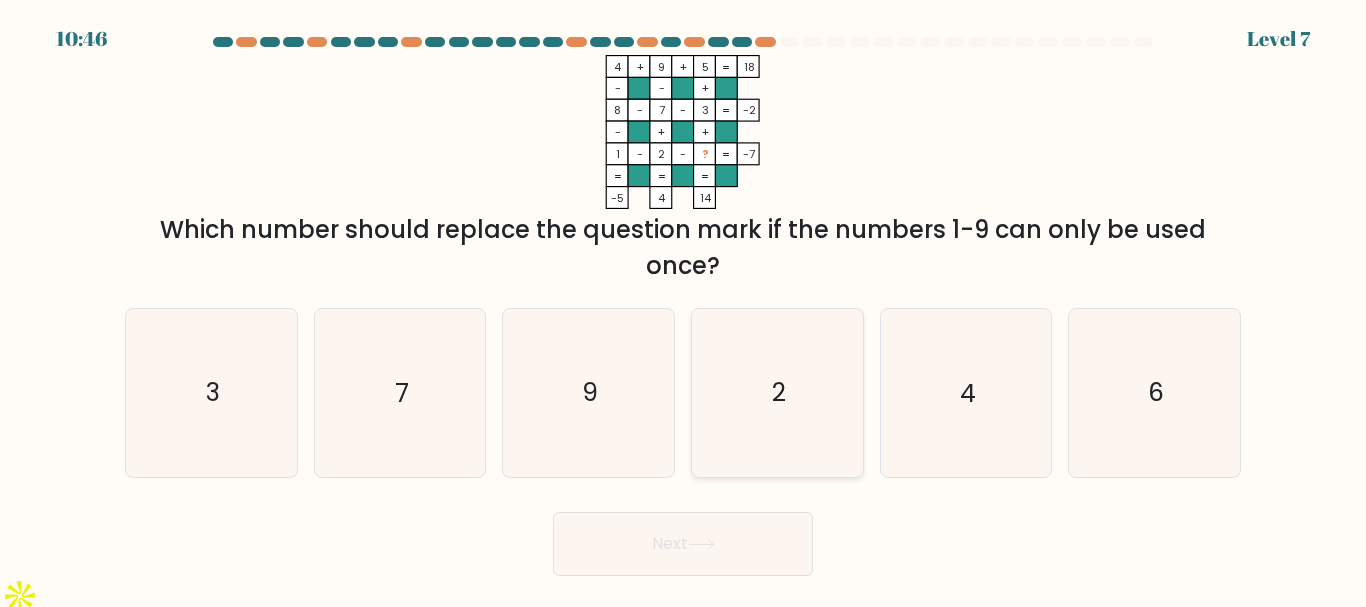 click on "2" 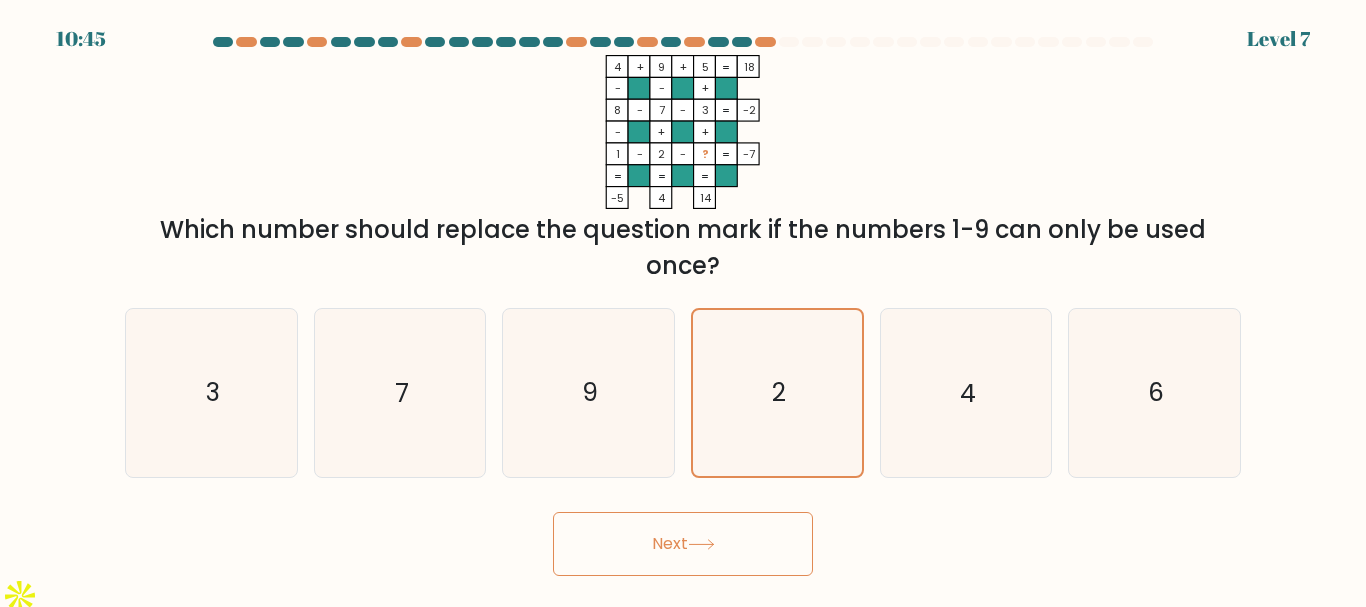 click on "Next" at bounding box center (683, 544) 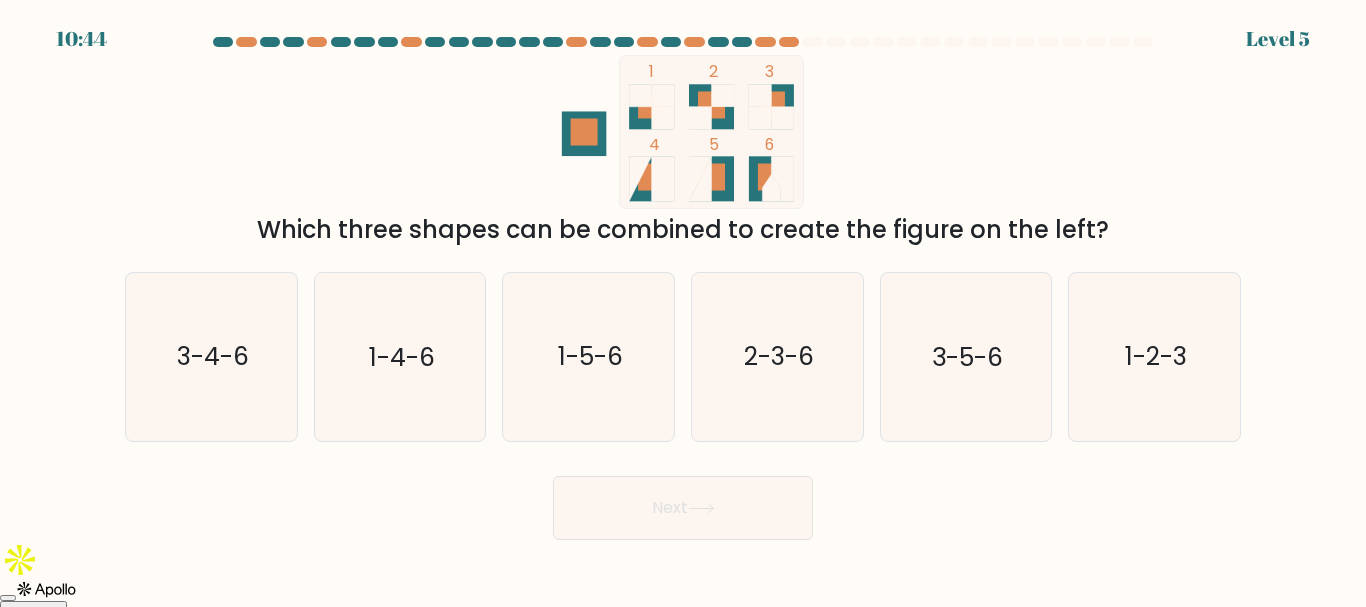 click on "e.
3-5-6" at bounding box center (966, 356) 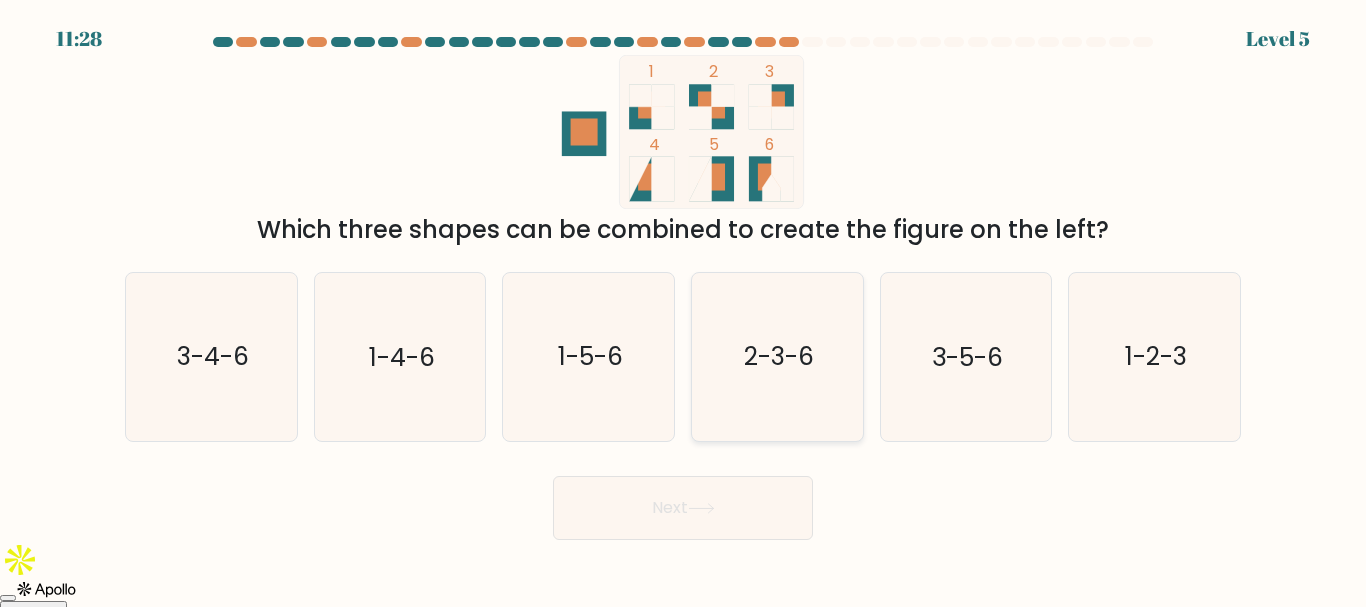 click on "2-3-6" 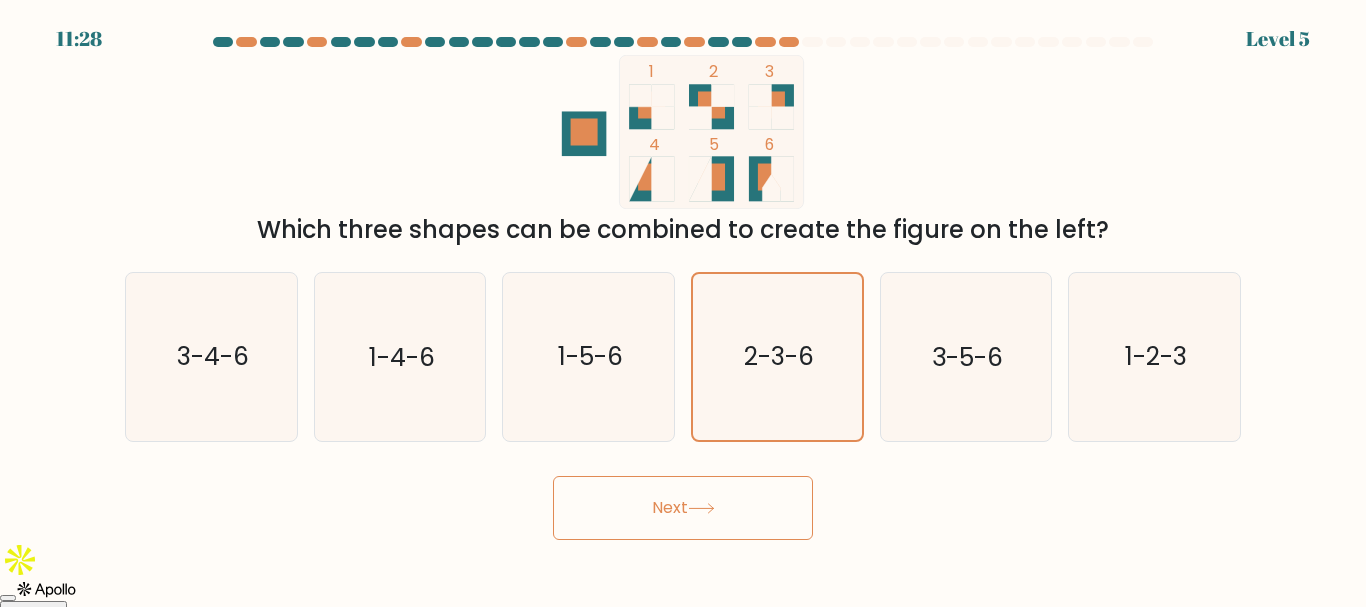 click on "Next" at bounding box center [683, 508] 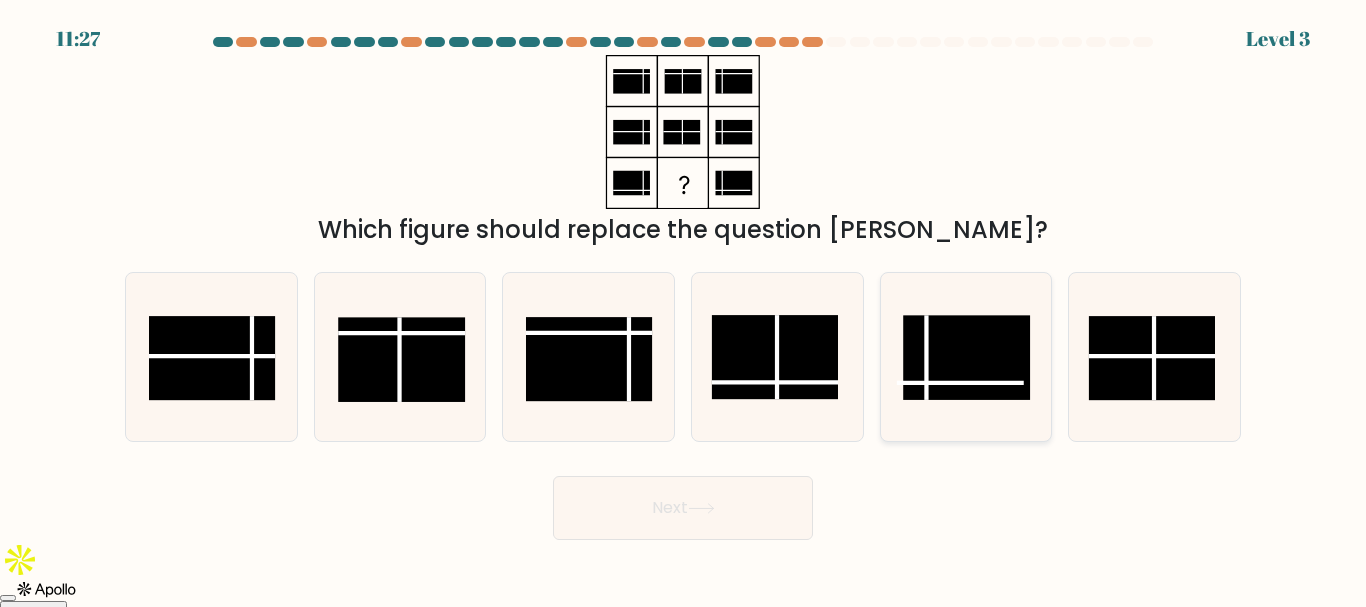 drag, startPoint x: 961, startPoint y: 328, endPoint x: 949, endPoint y: 343, distance: 19.209373 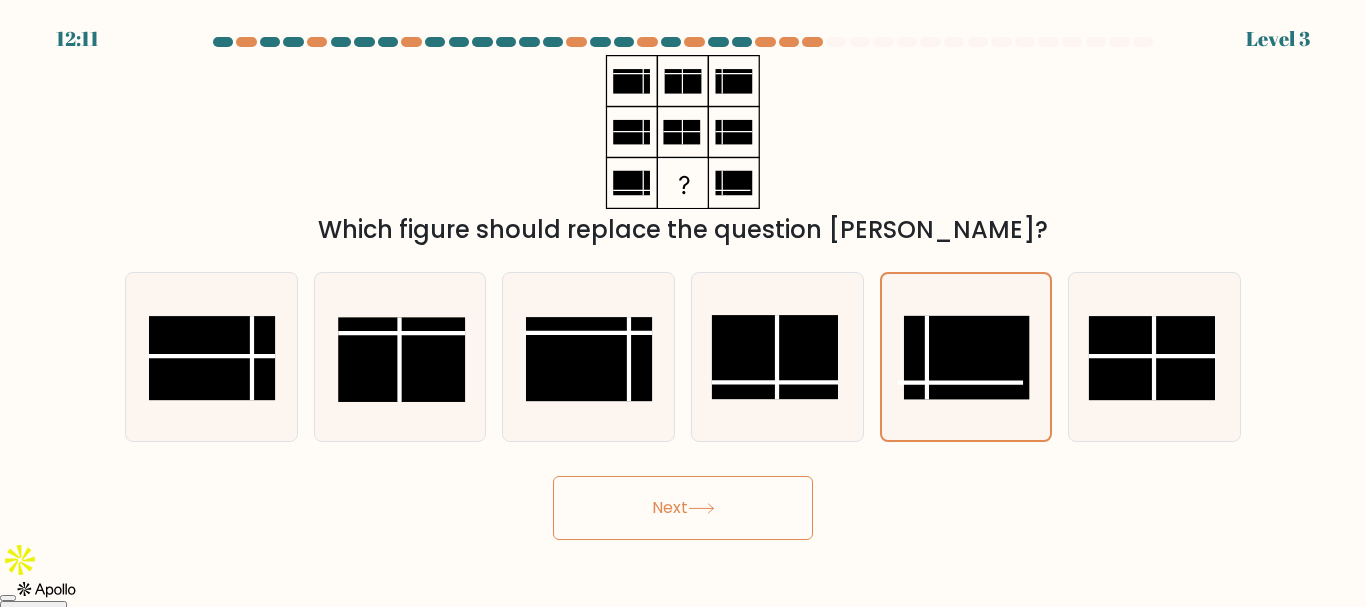 click on "Next" at bounding box center (683, 508) 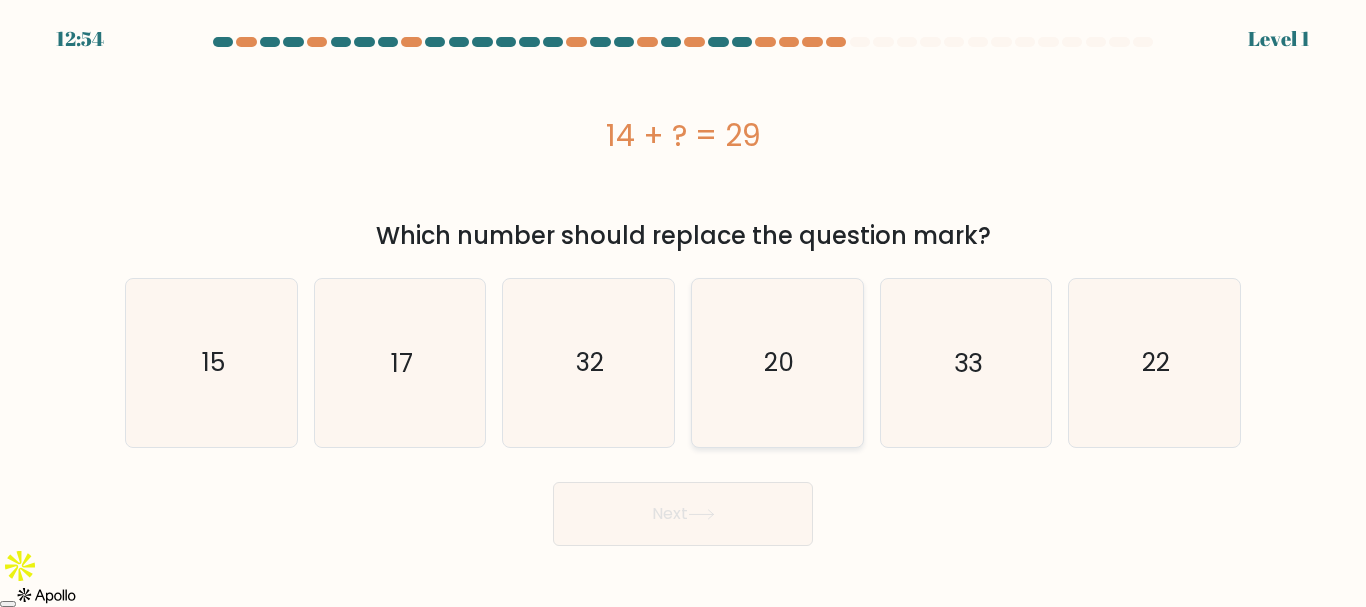 click on "20" 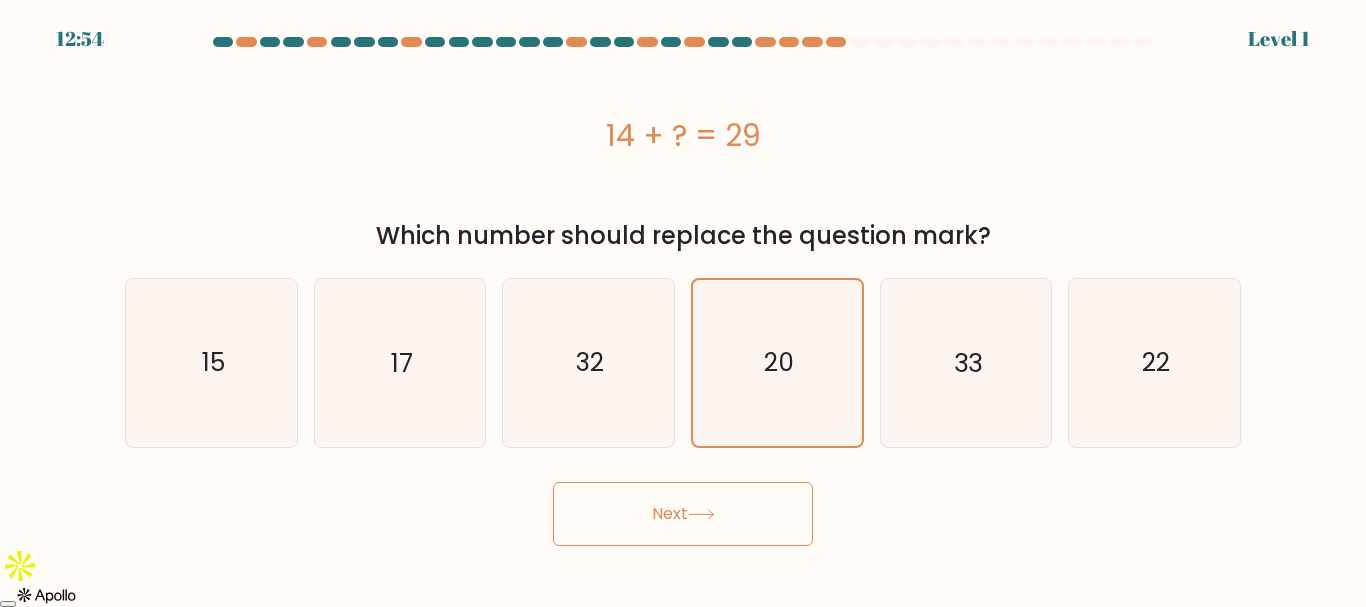 click on "Next" at bounding box center (683, 514) 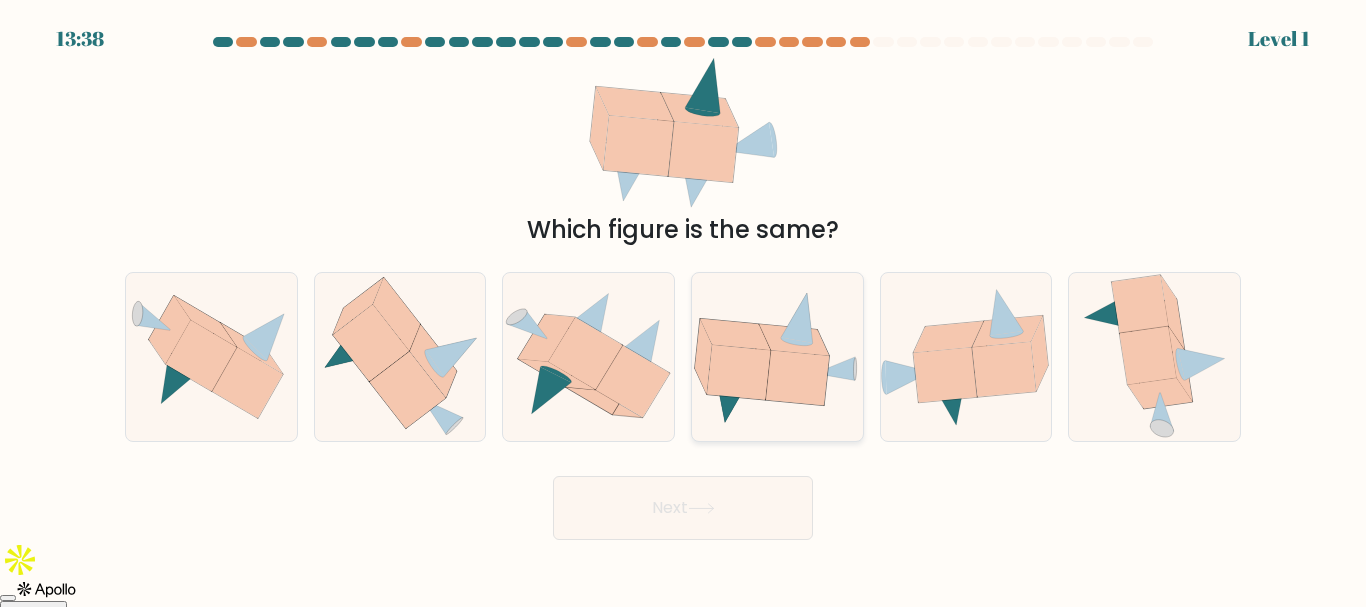 click 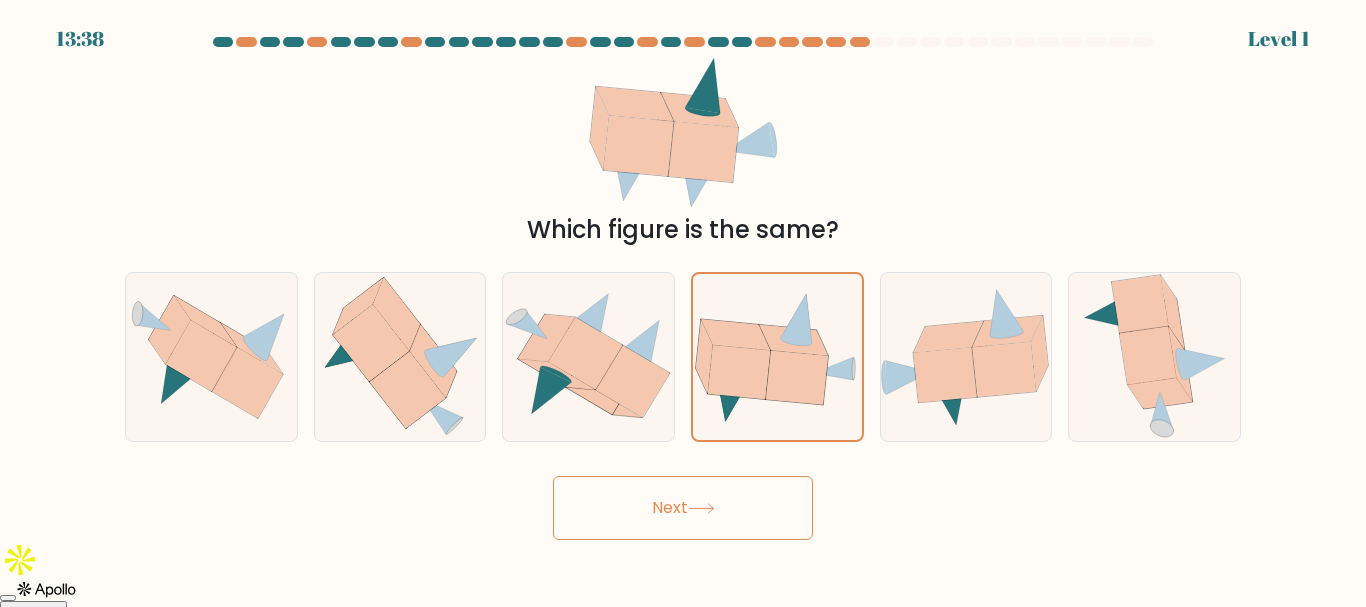 click on "Next" at bounding box center (683, 508) 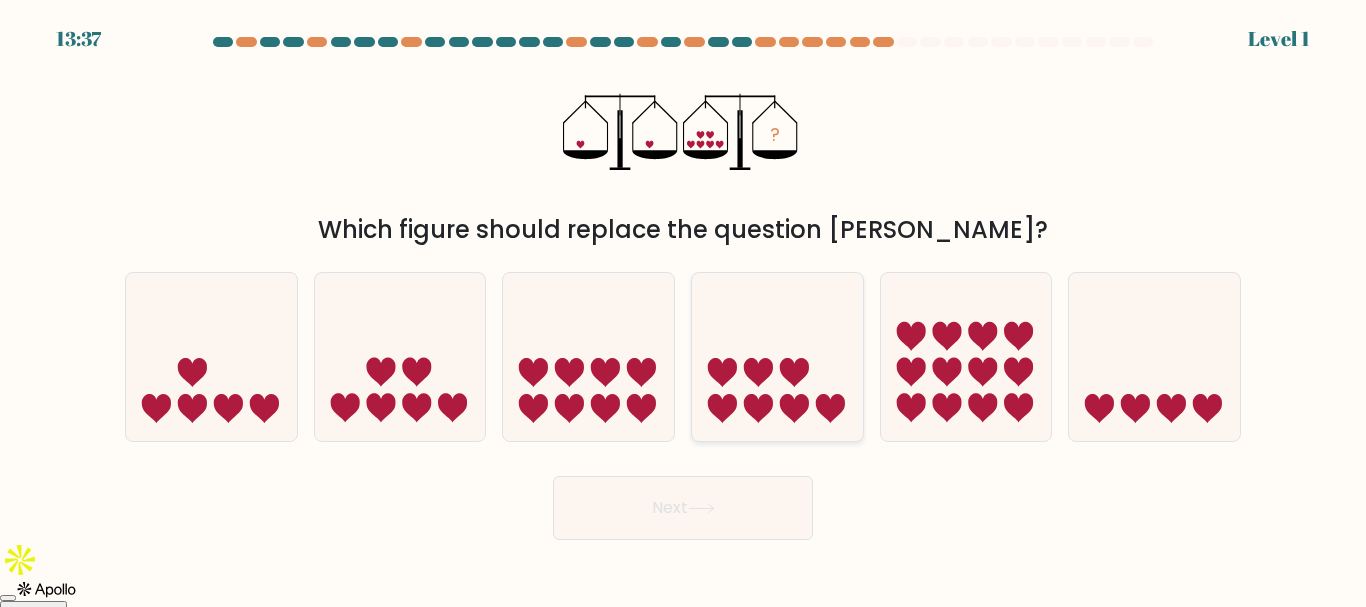 click 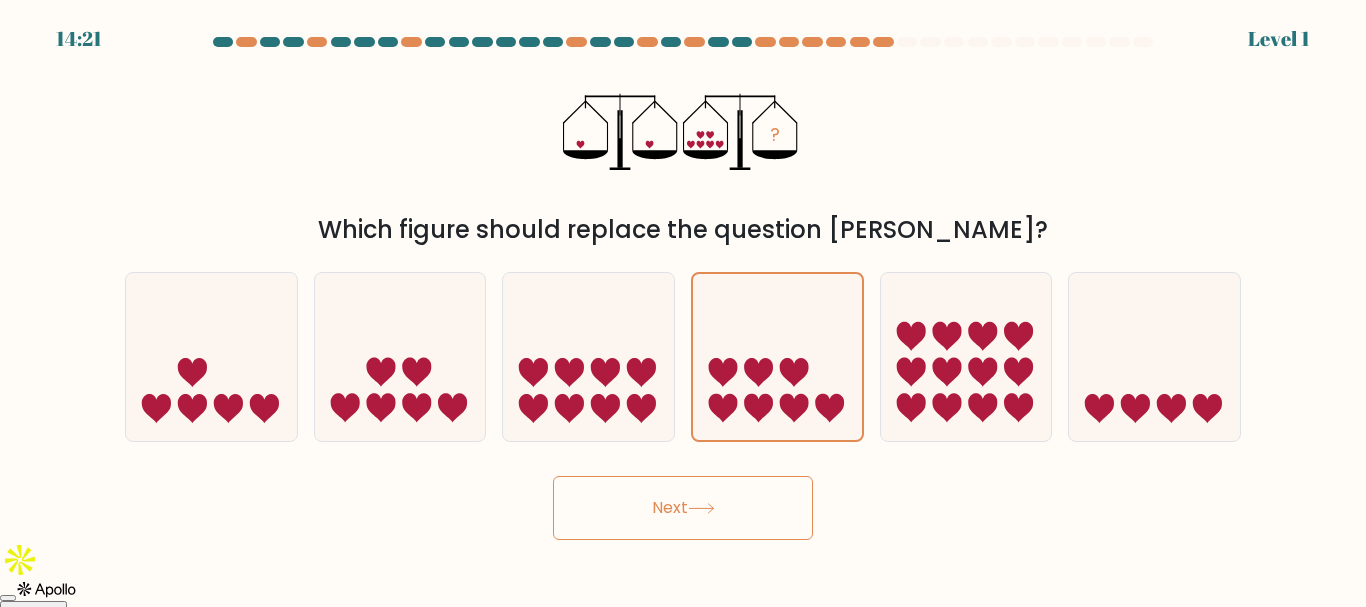 click 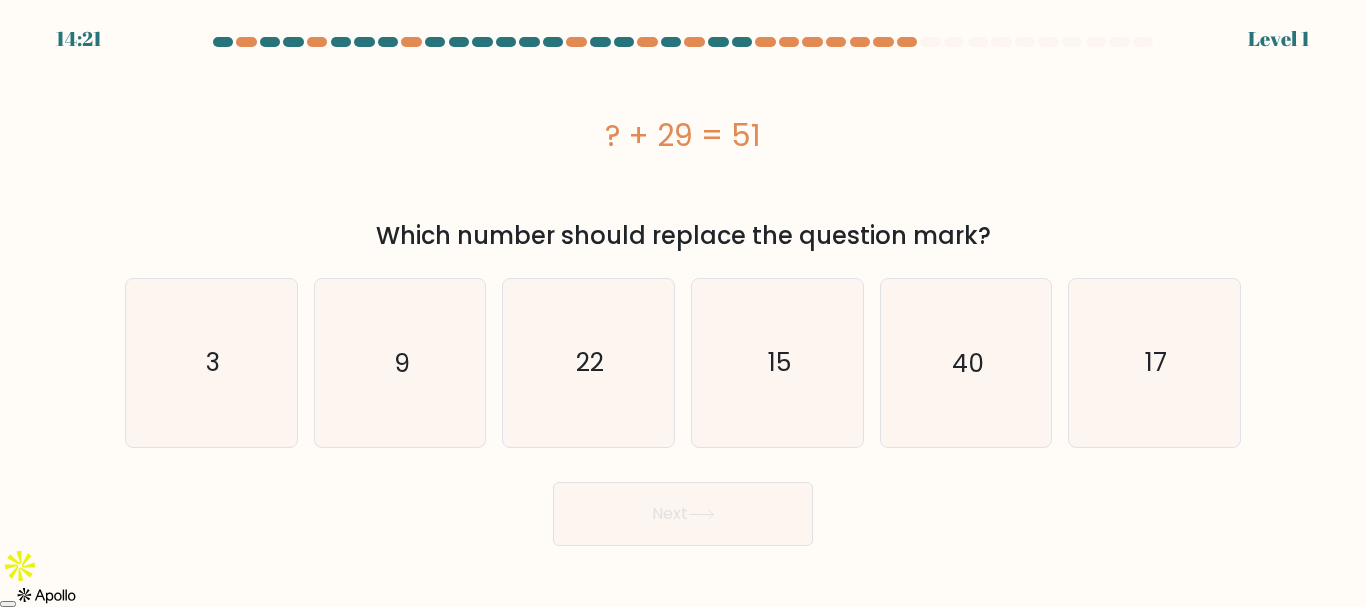 click on "15" 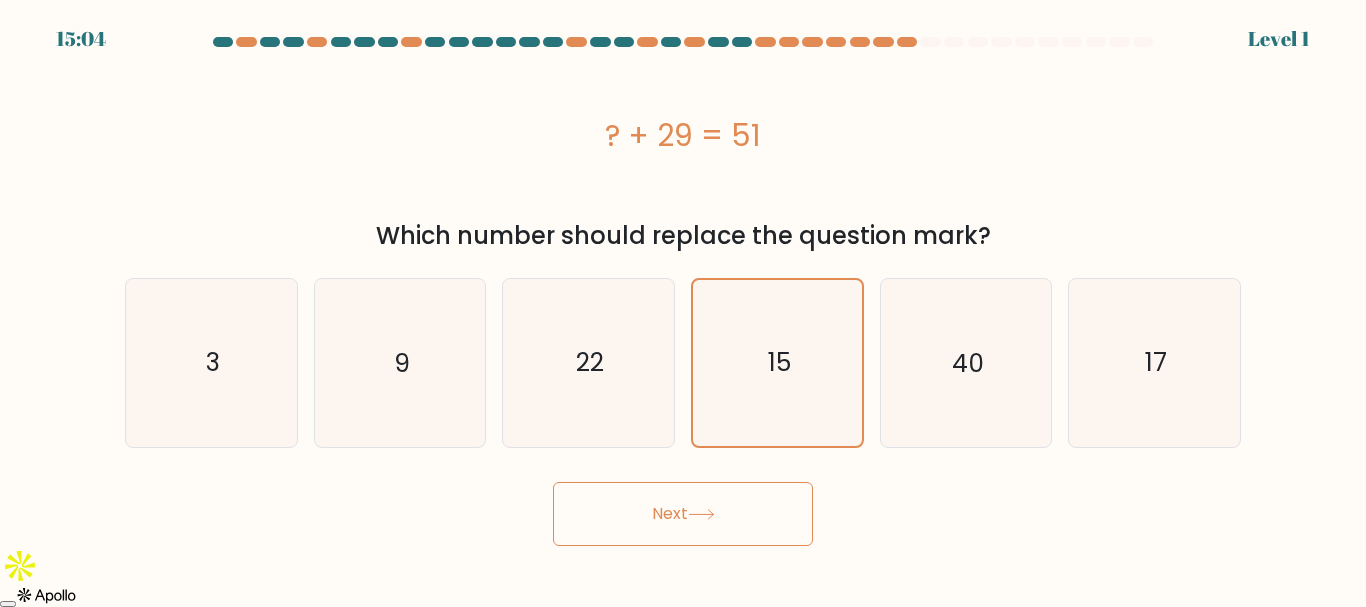 drag, startPoint x: 712, startPoint y: 491, endPoint x: 728, endPoint y: 455, distance: 39.39543 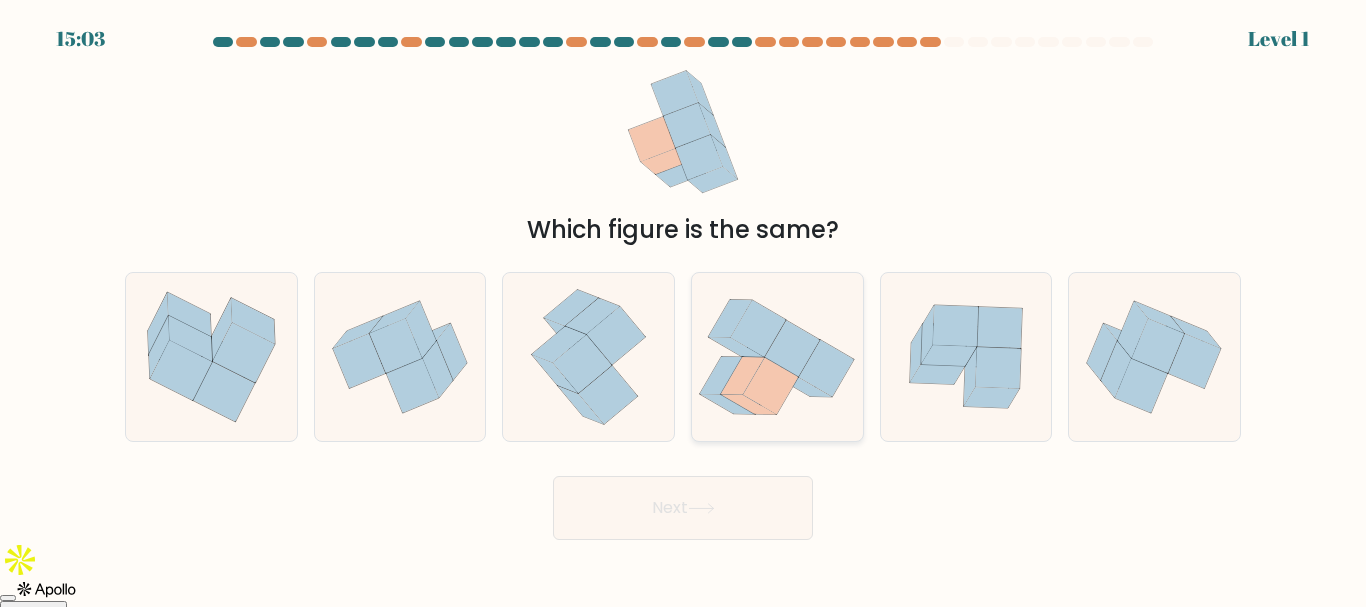 click 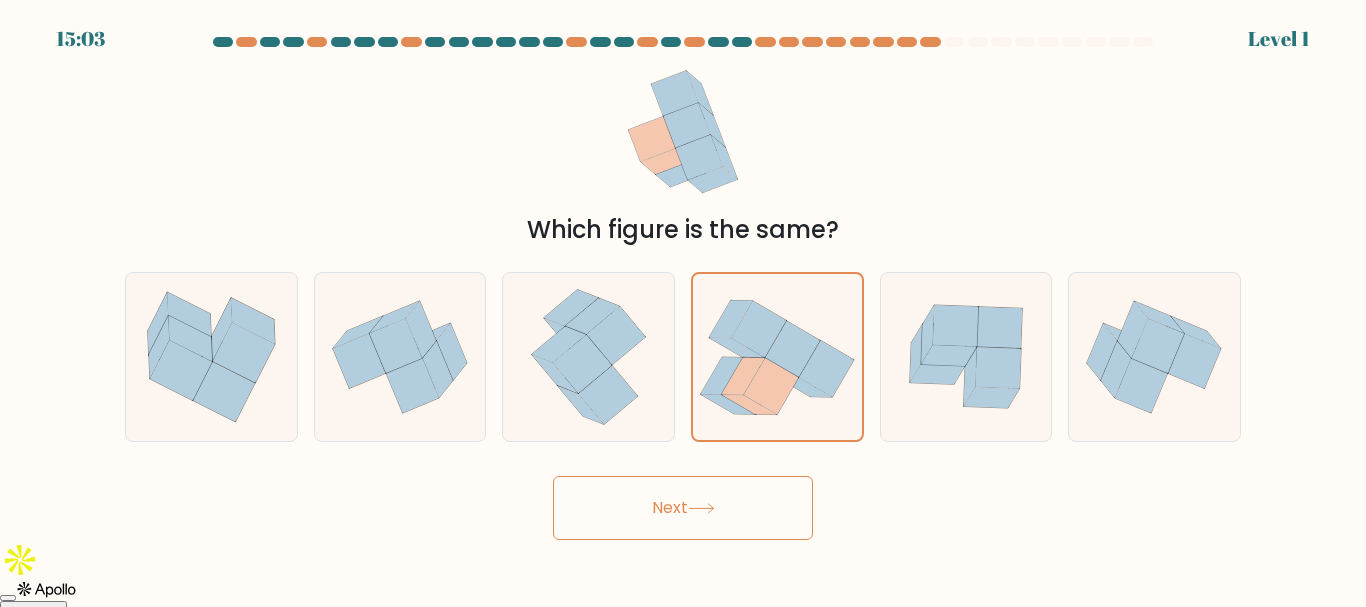 click on "Next" at bounding box center (683, 508) 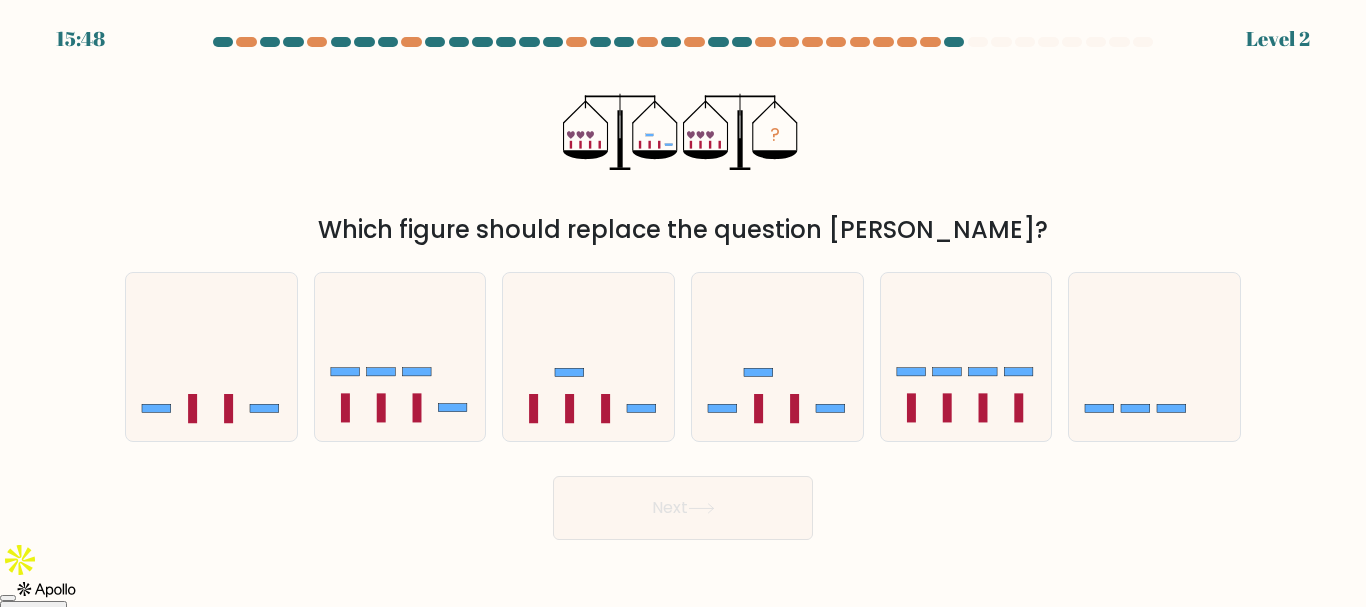 click 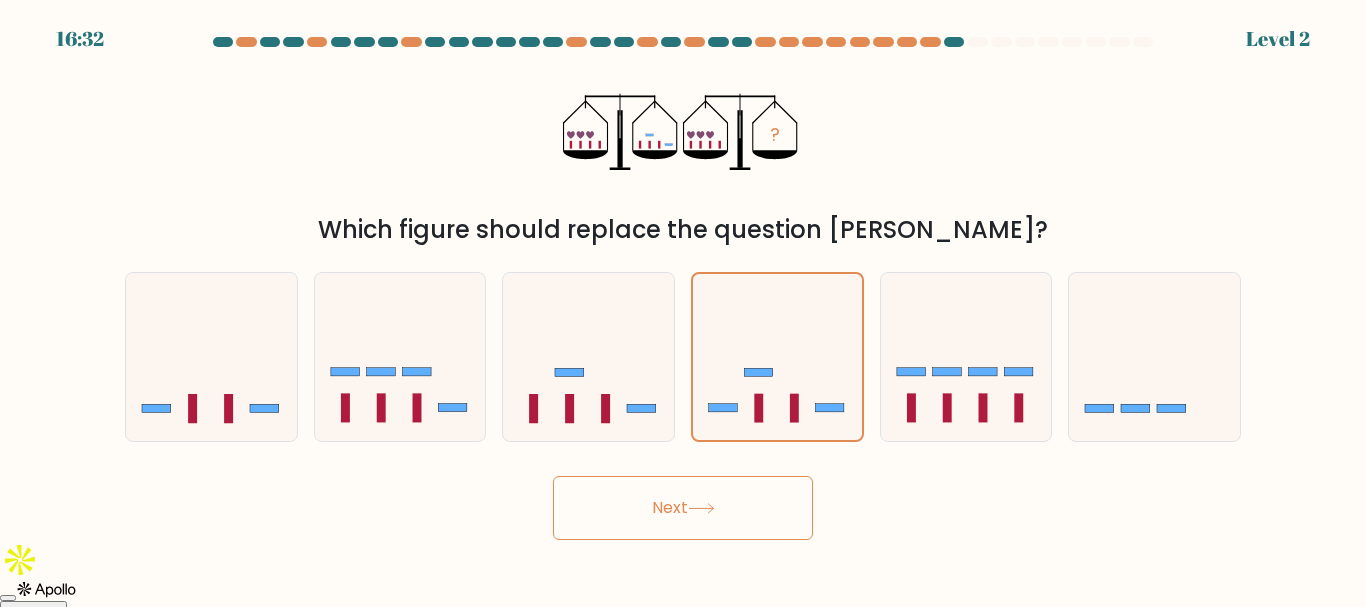 click on "Next" at bounding box center [683, 508] 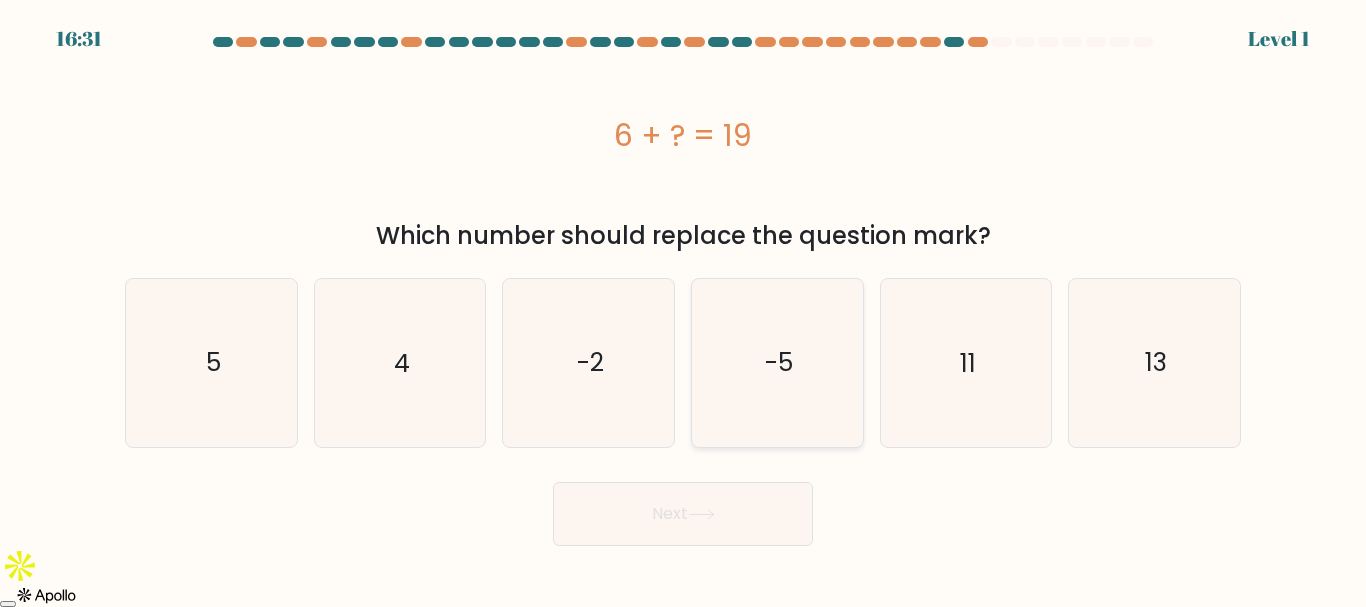 click on "-5" 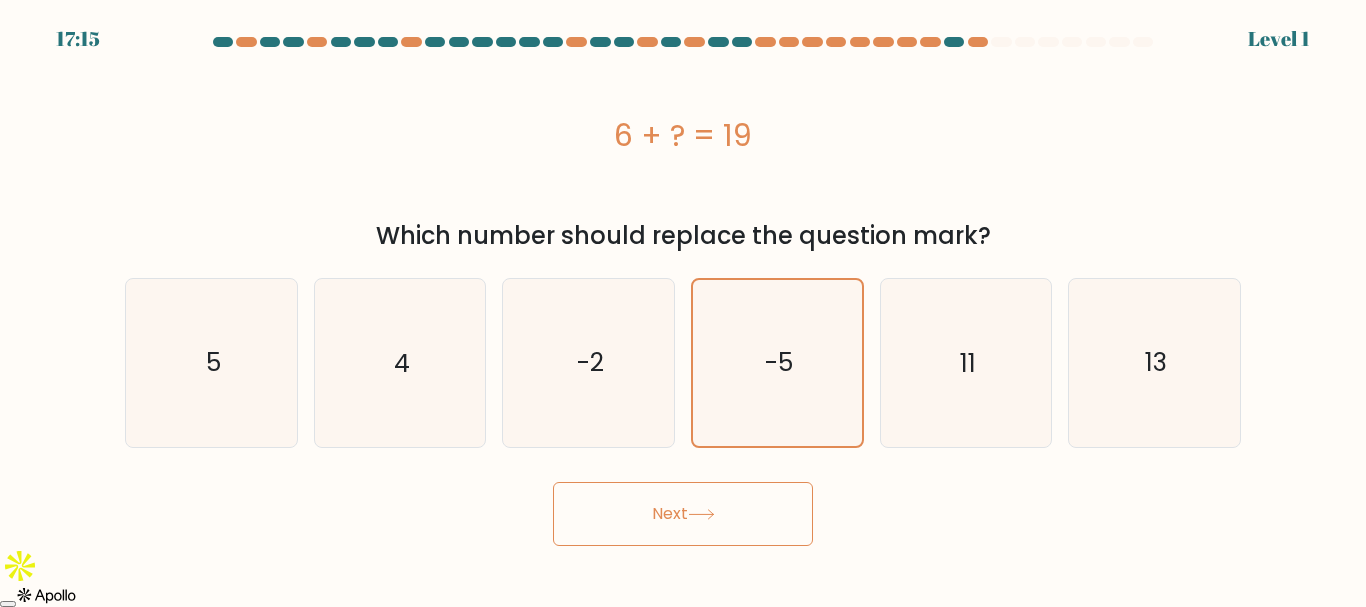 click on "Next" at bounding box center (683, 514) 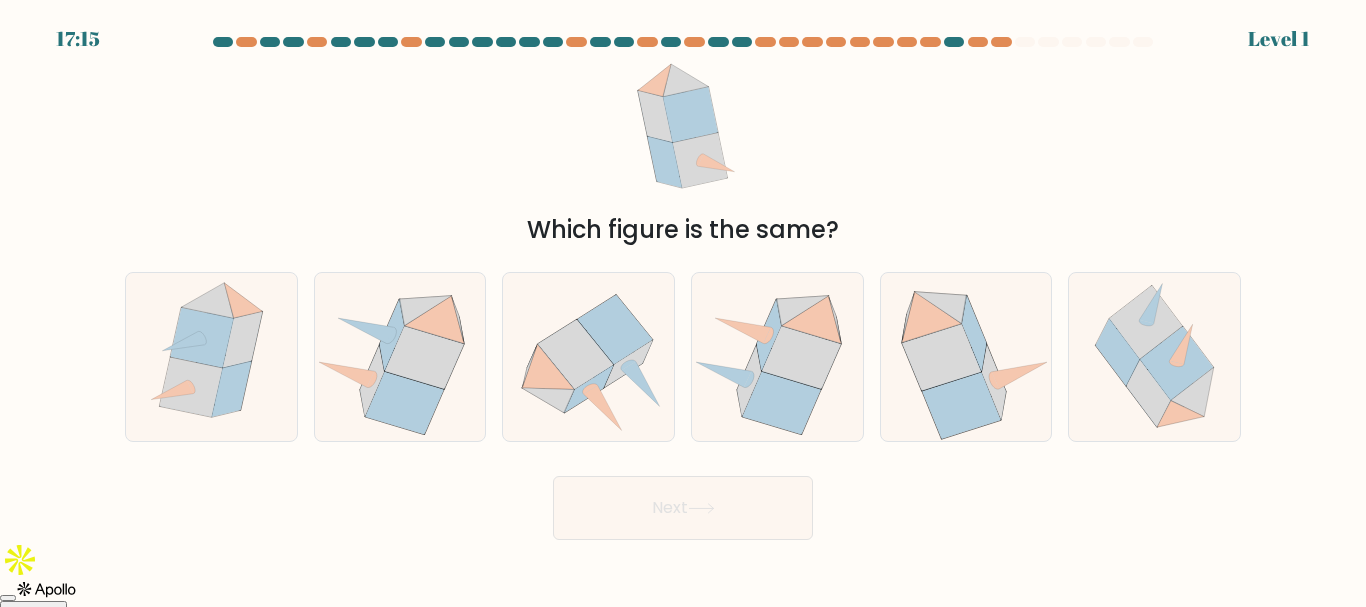 click 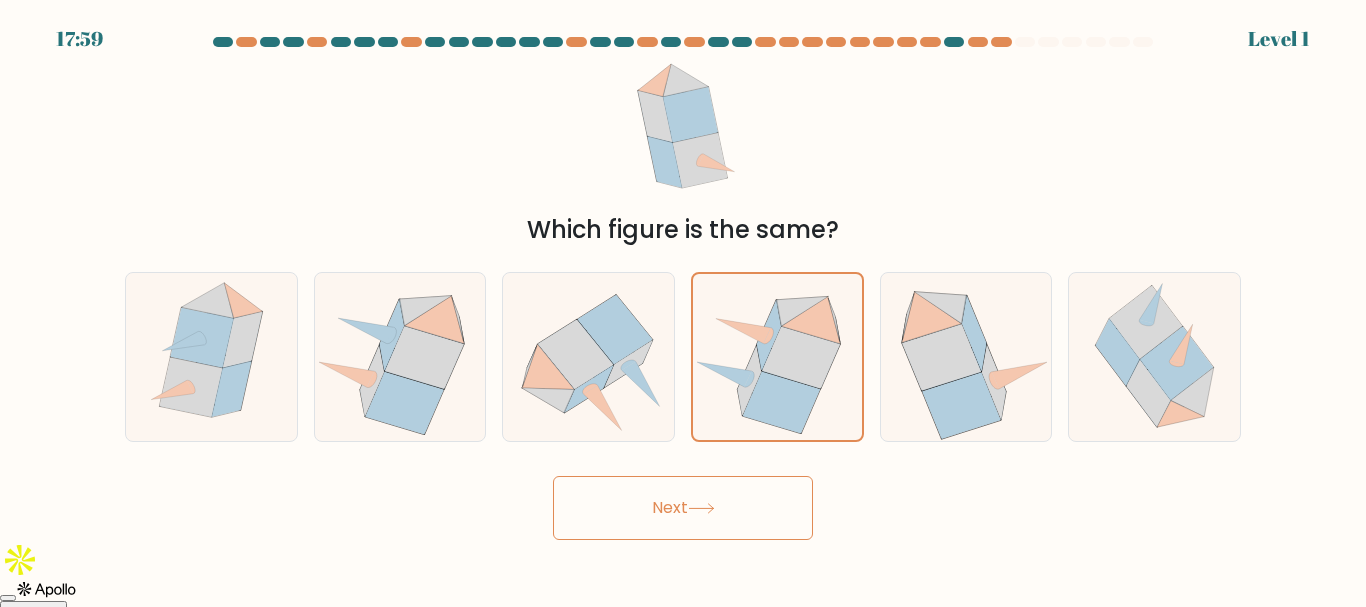 click on "Next" at bounding box center (683, 508) 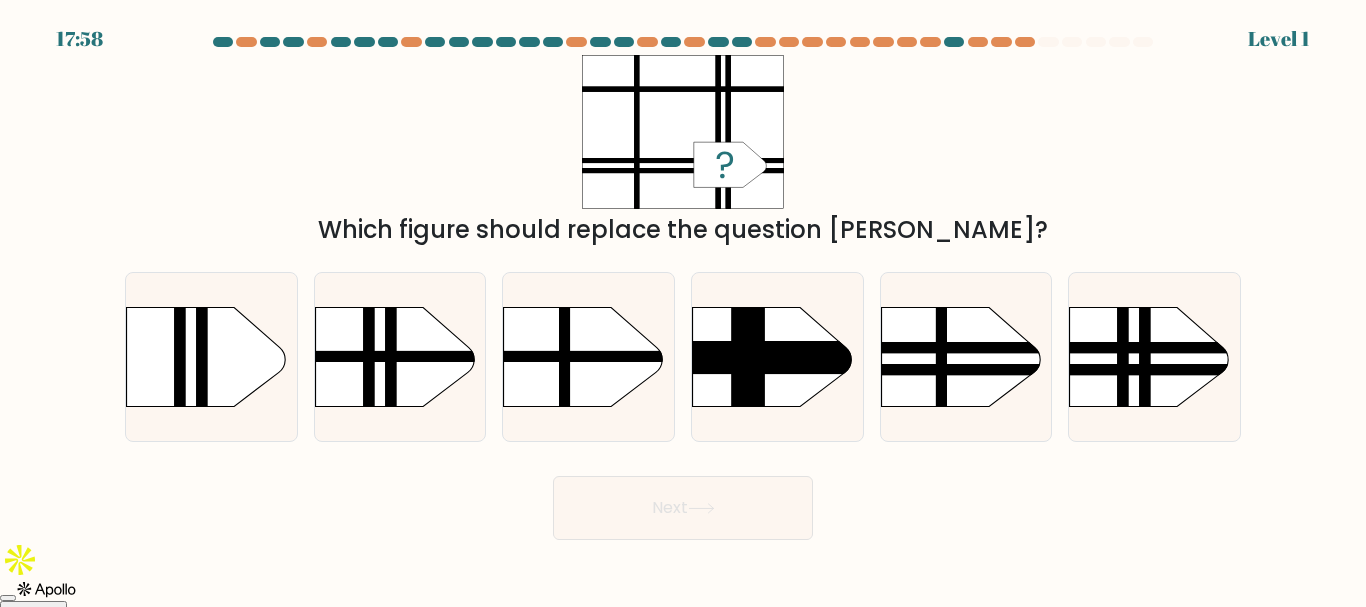 click 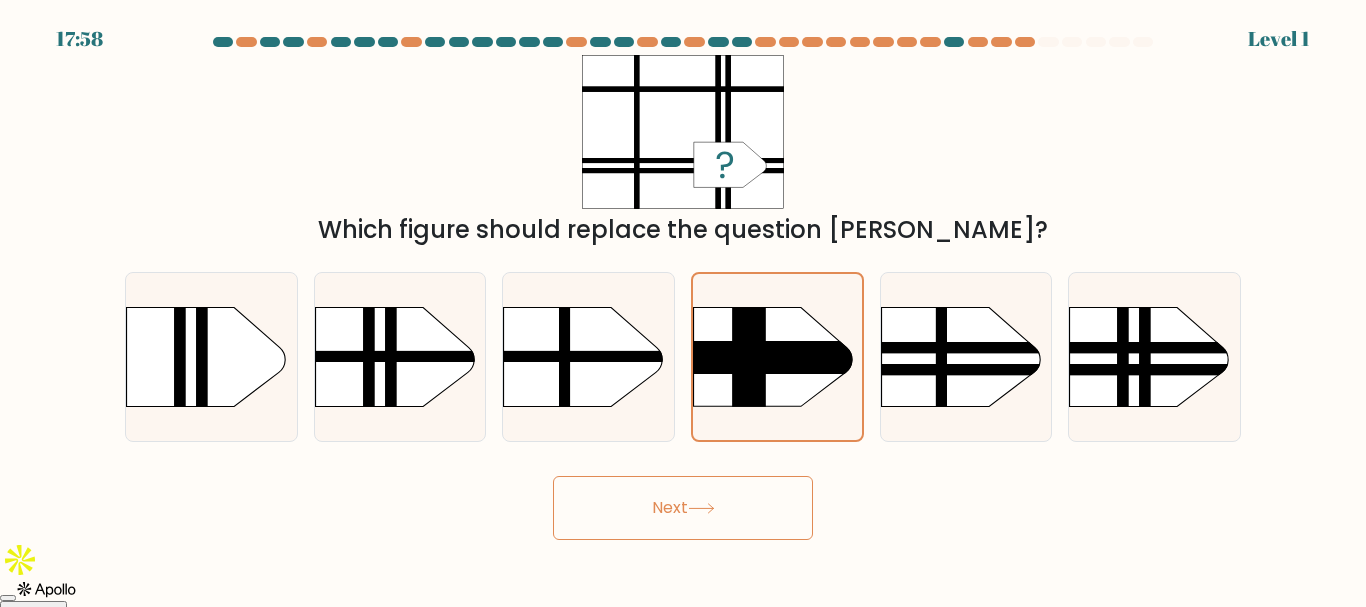 click on "Next" at bounding box center [683, 508] 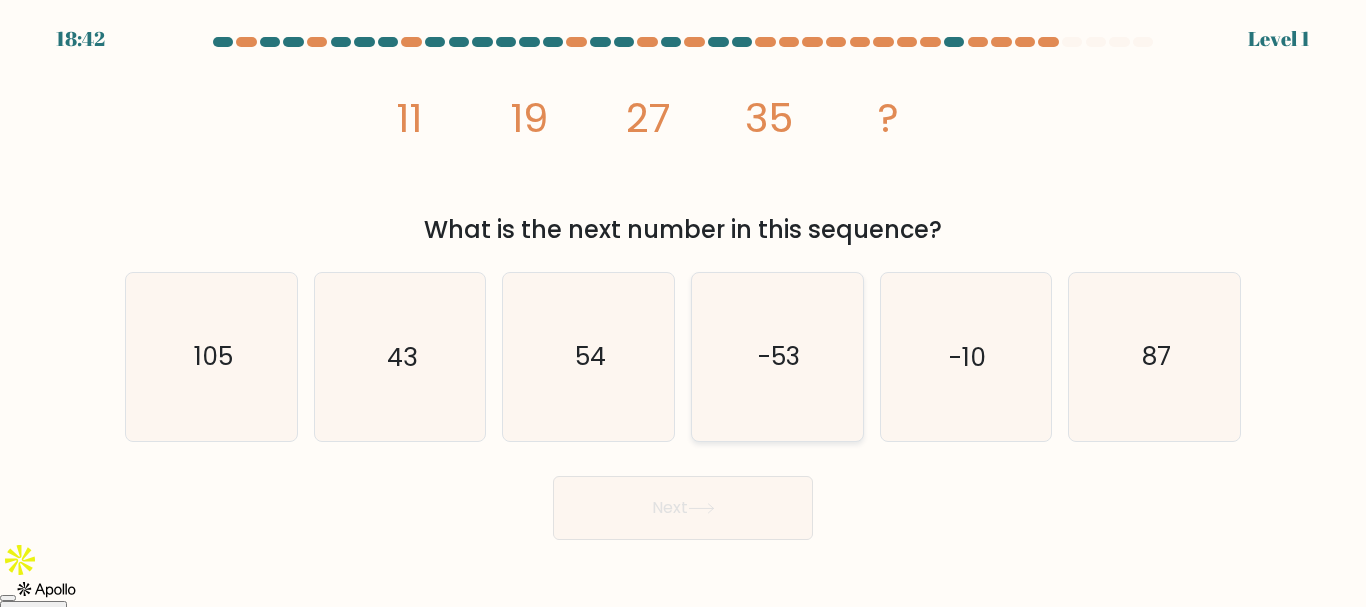 click on "-53" 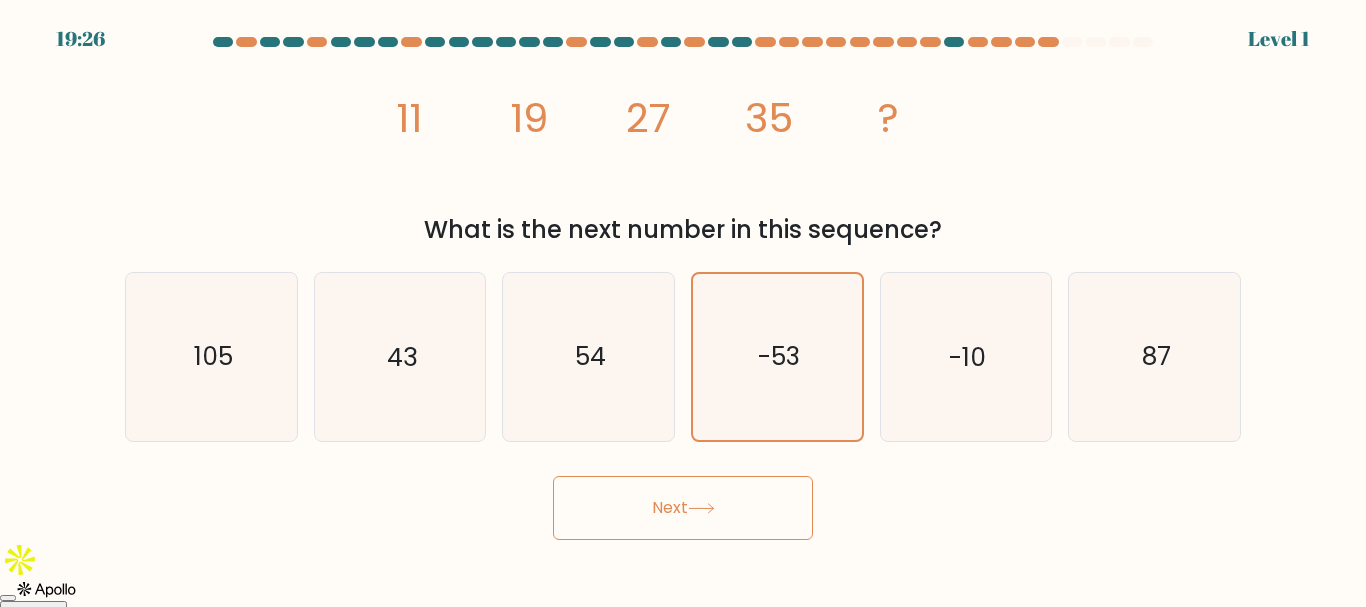 click on "Next" at bounding box center (683, 508) 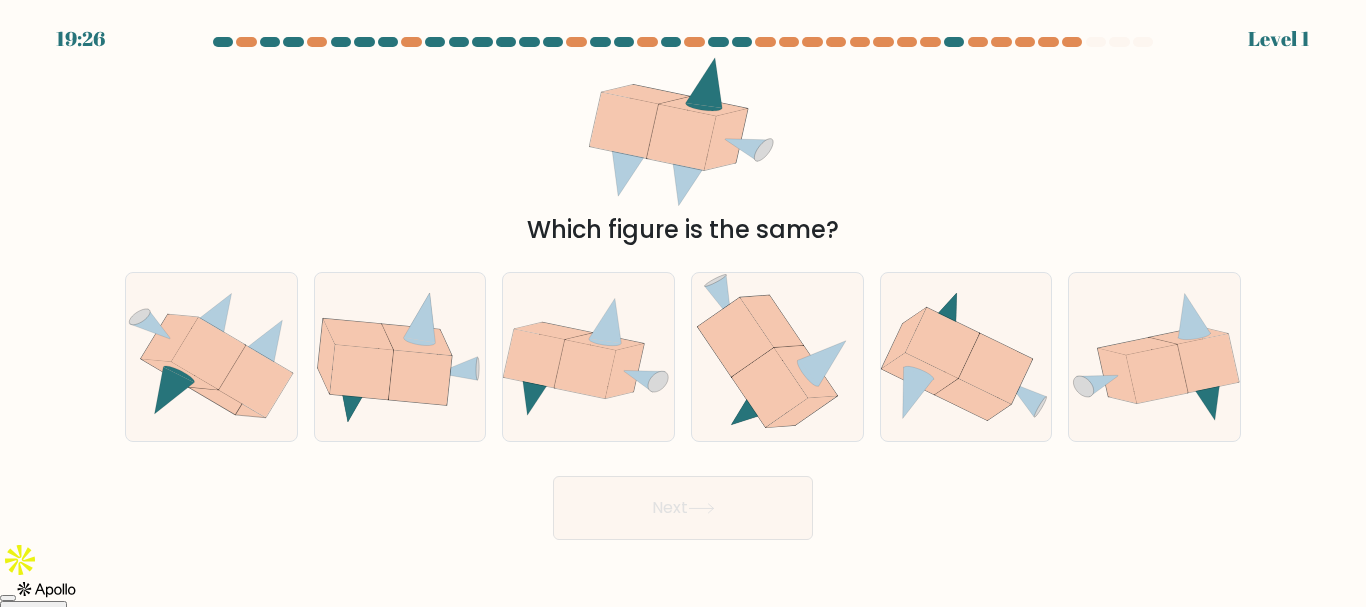 click on "Next" at bounding box center (683, 508) 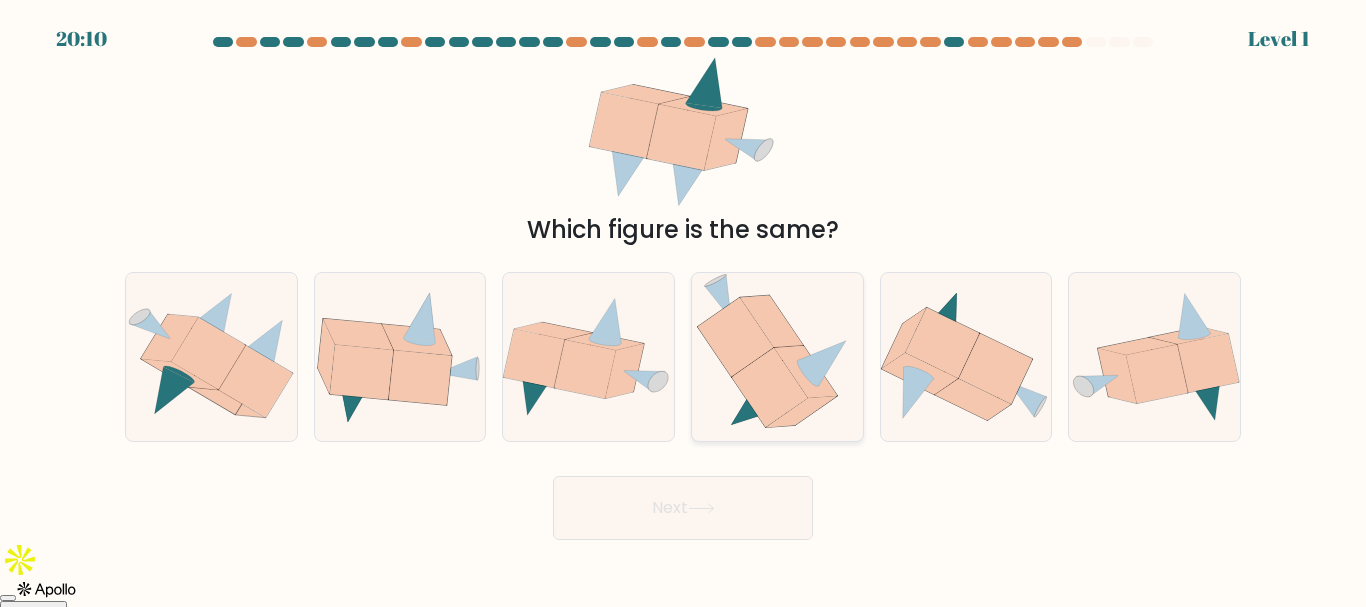 click 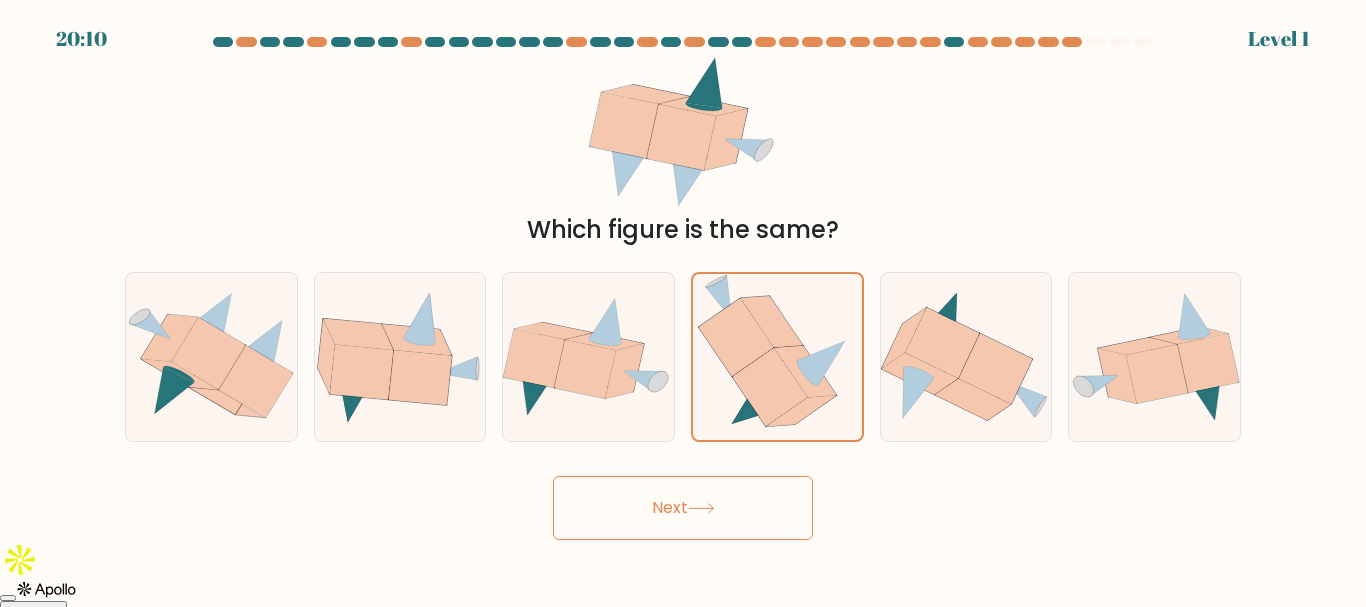 click on "Next" at bounding box center [683, 508] 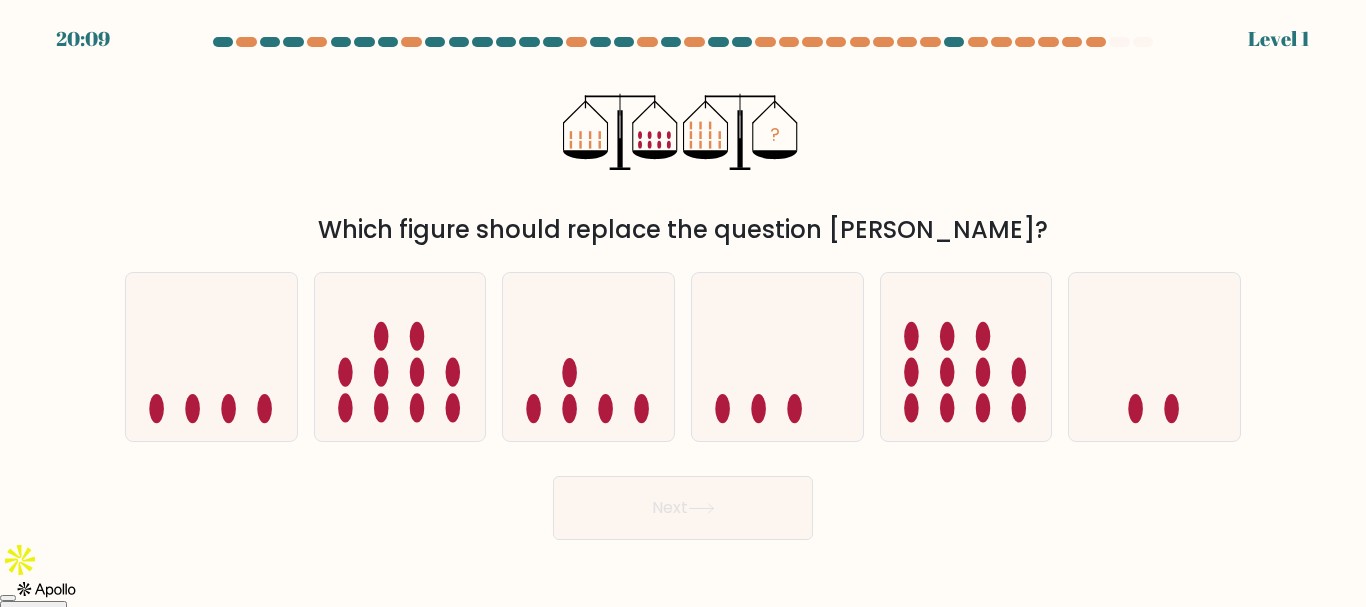 click 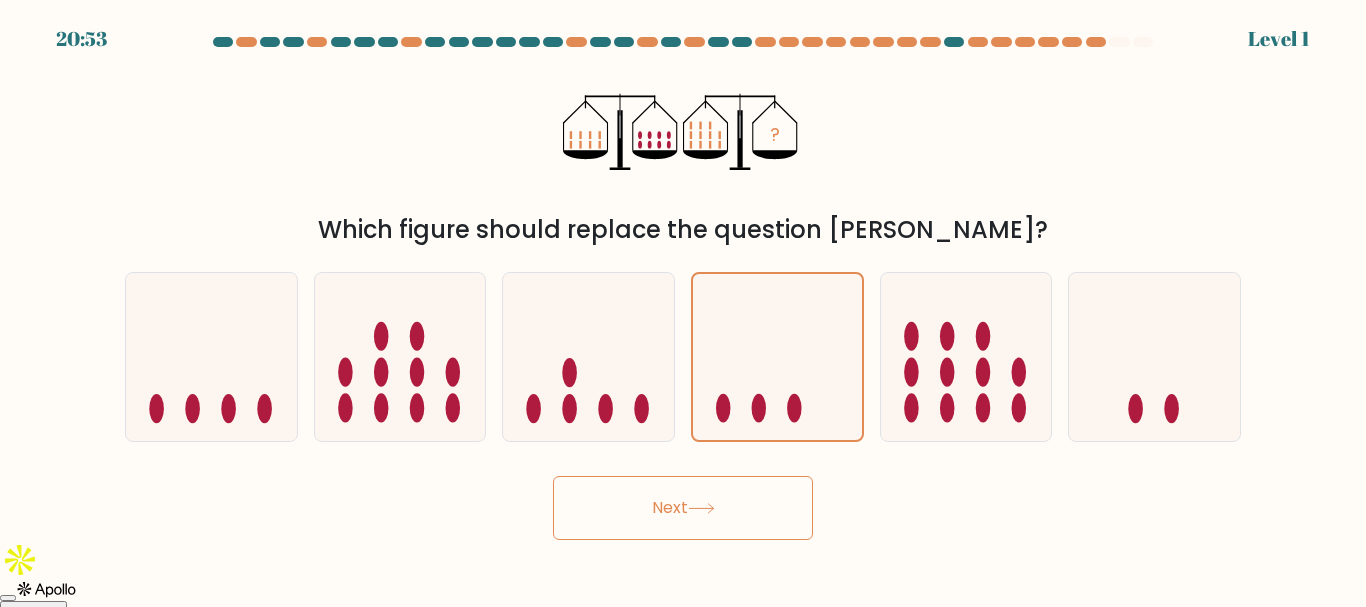 click on "Next" at bounding box center (683, 508) 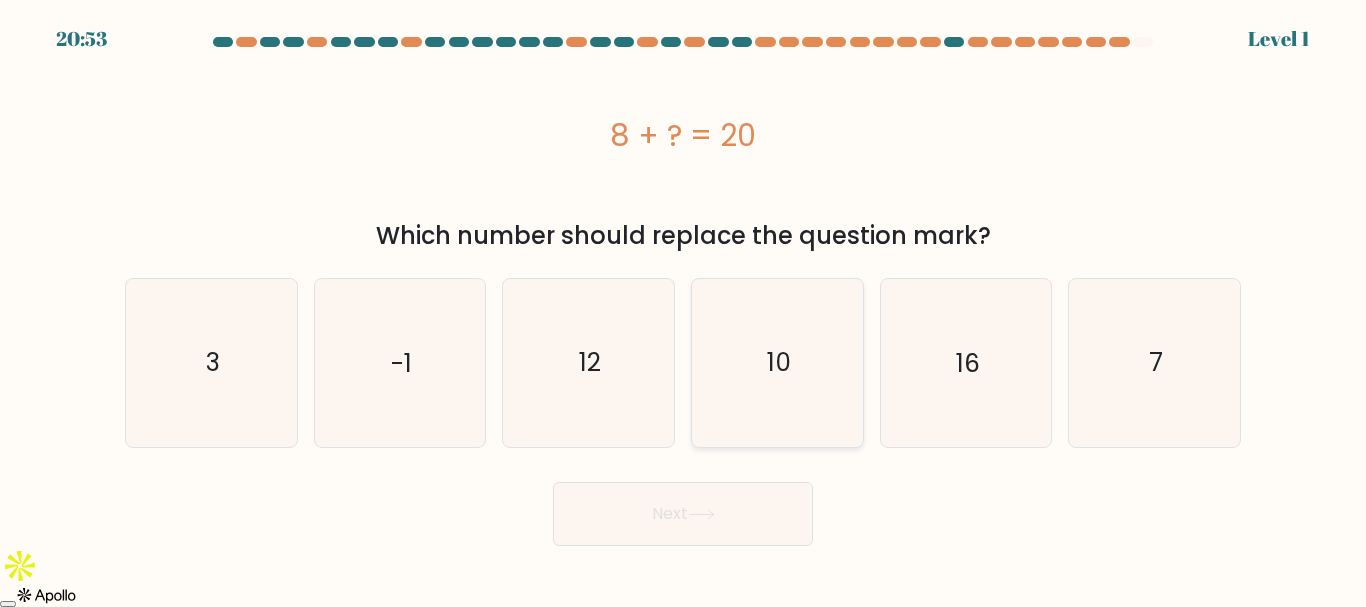 click on "10" 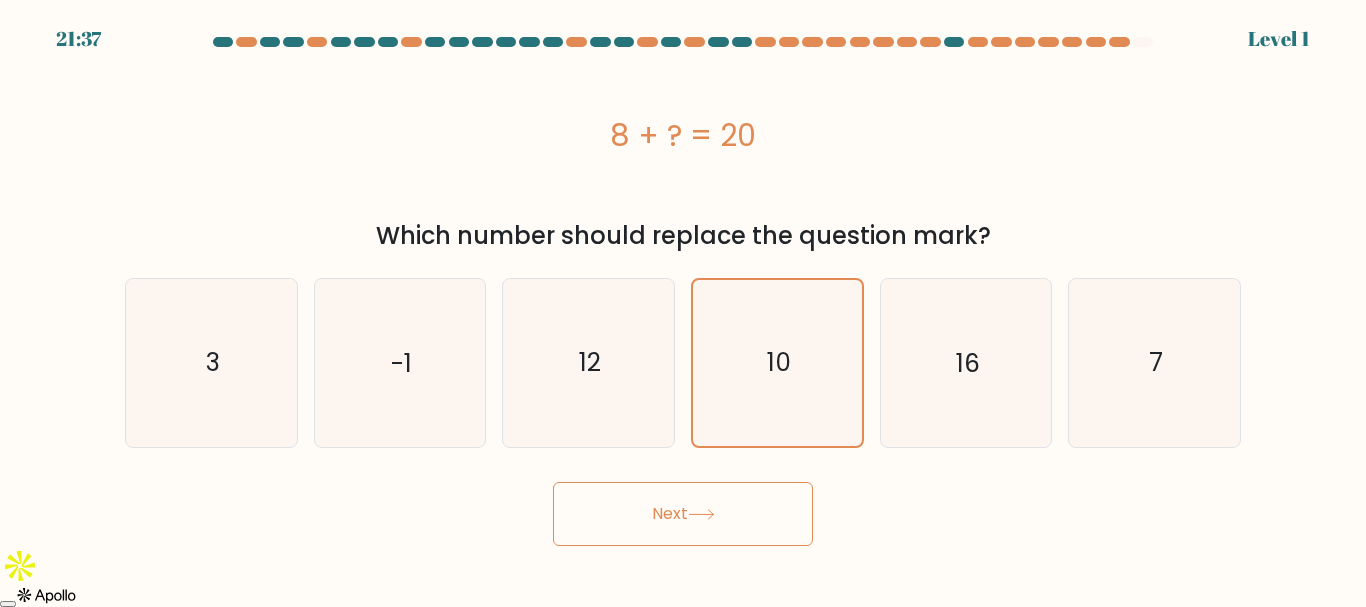 click on "Next" at bounding box center (683, 514) 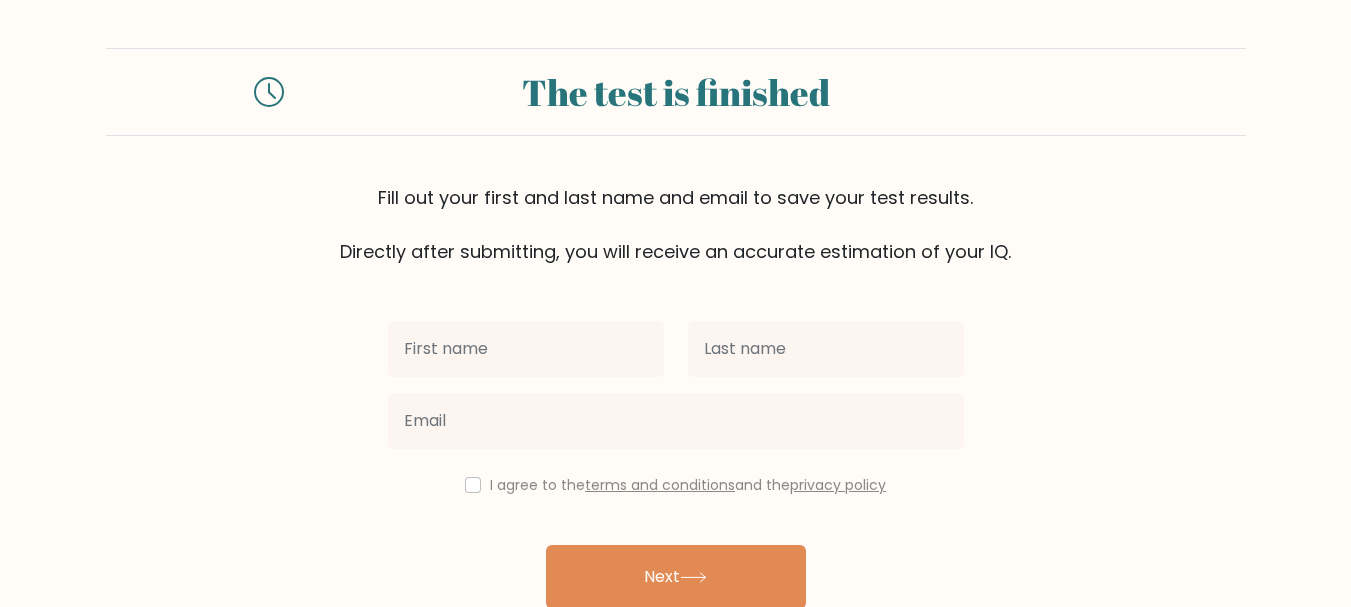 scroll, scrollTop: 0, scrollLeft: 0, axis: both 